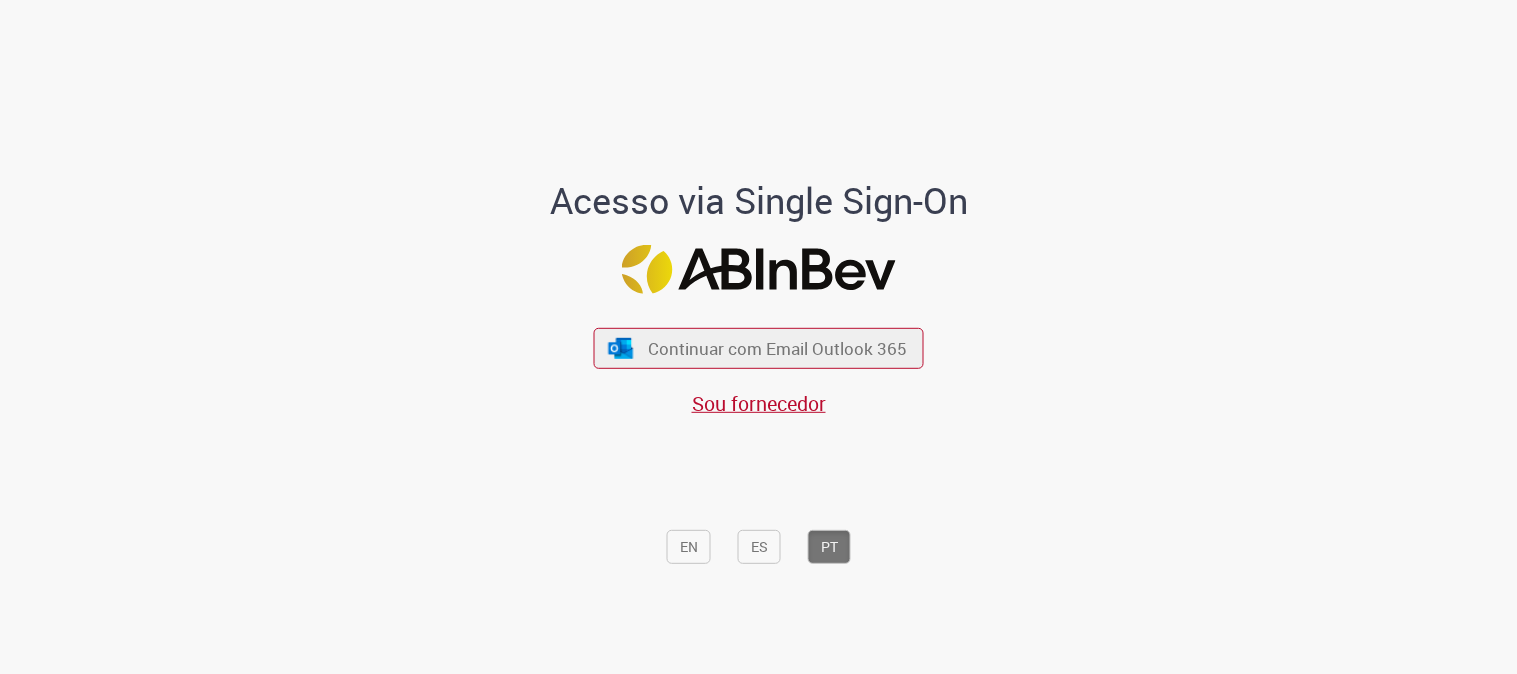 scroll, scrollTop: 0, scrollLeft: 0, axis: both 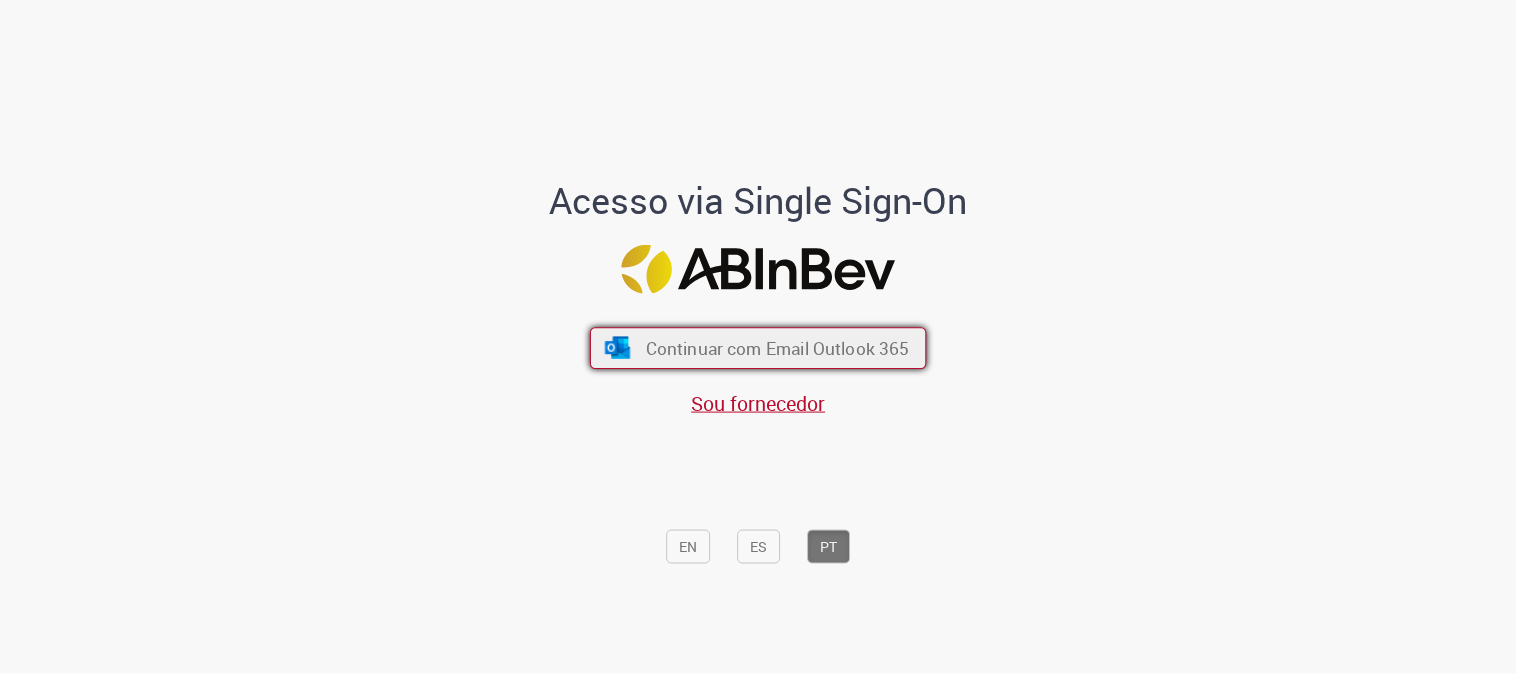 click on "Continuar com Email Outlook 365" at bounding box center (778, 348) 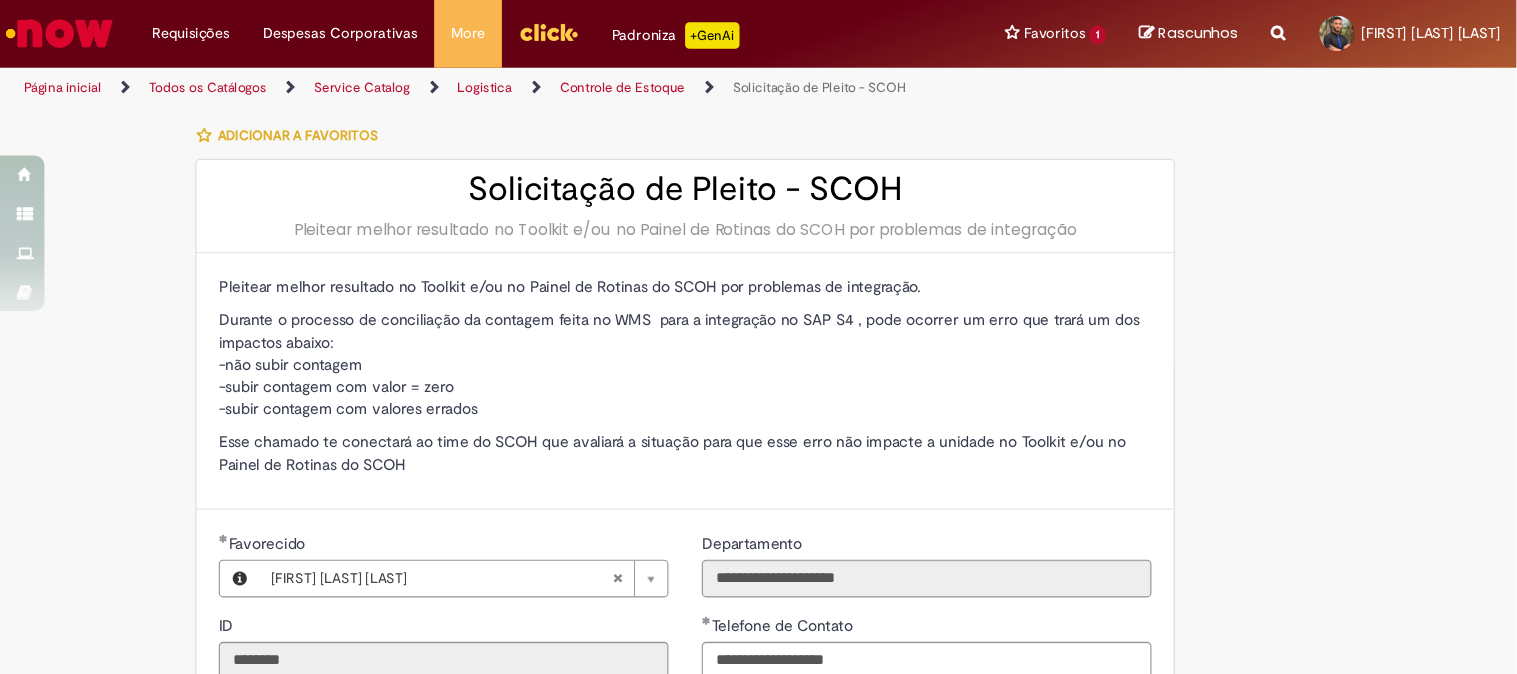 scroll, scrollTop: 0, scrollLeft: 0, axis: both 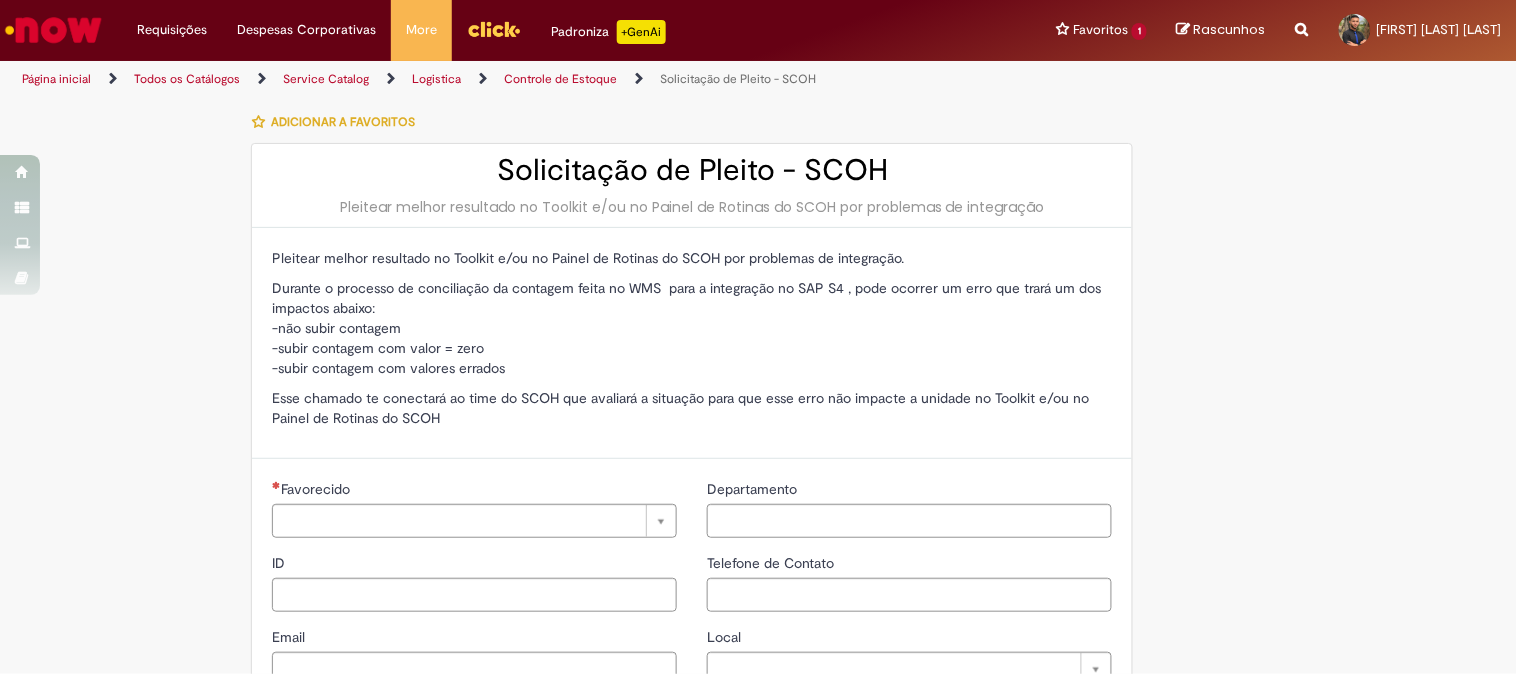 type on "********" 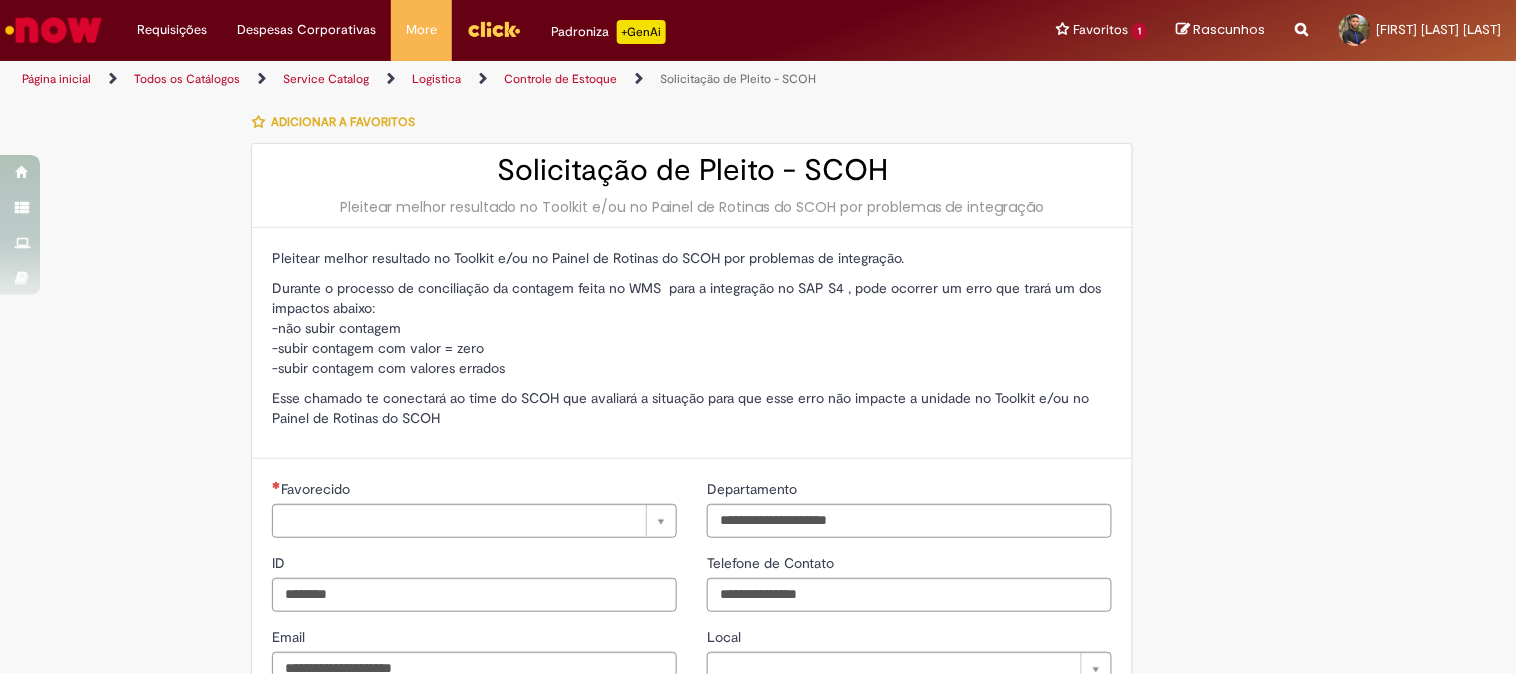 type on "**********" 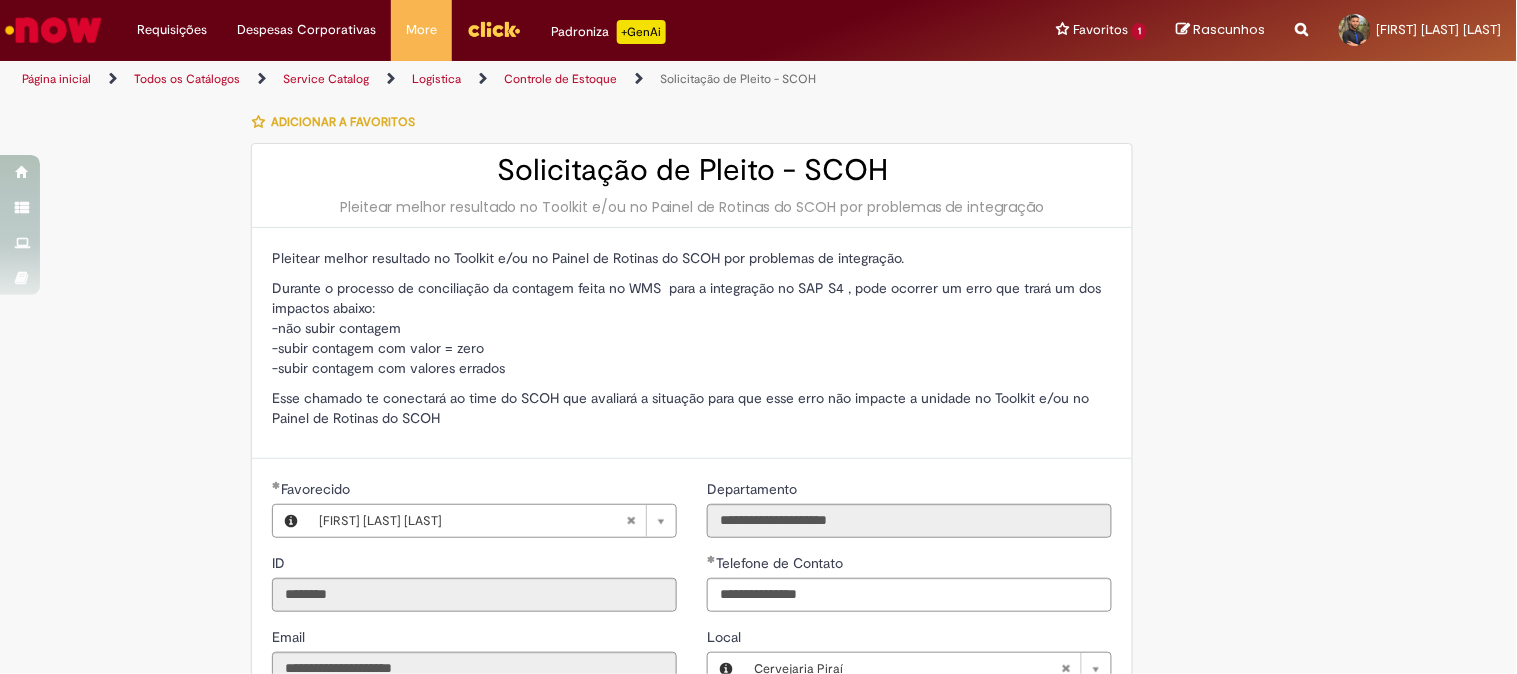 type on "**********" 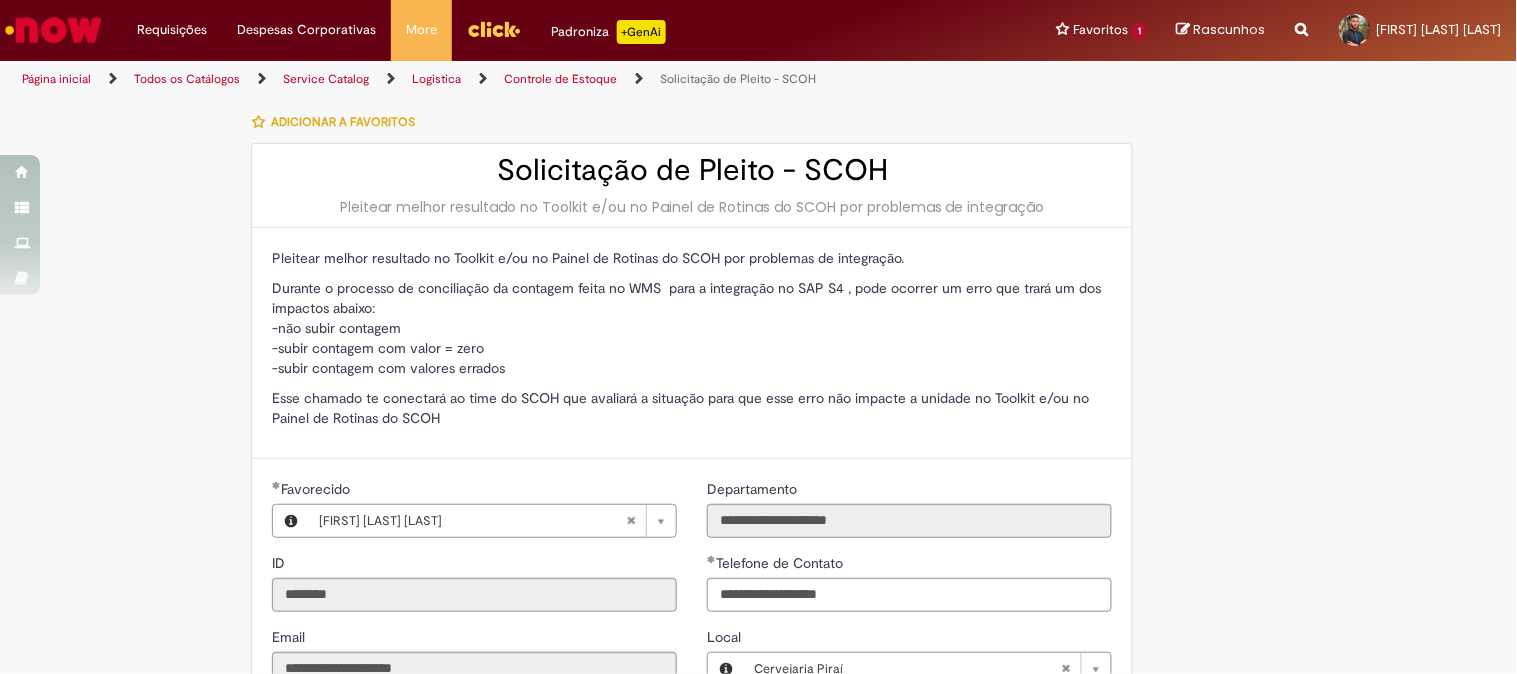 scroll, scrollTop: 555, scrollLeft: 0, axis: vertical 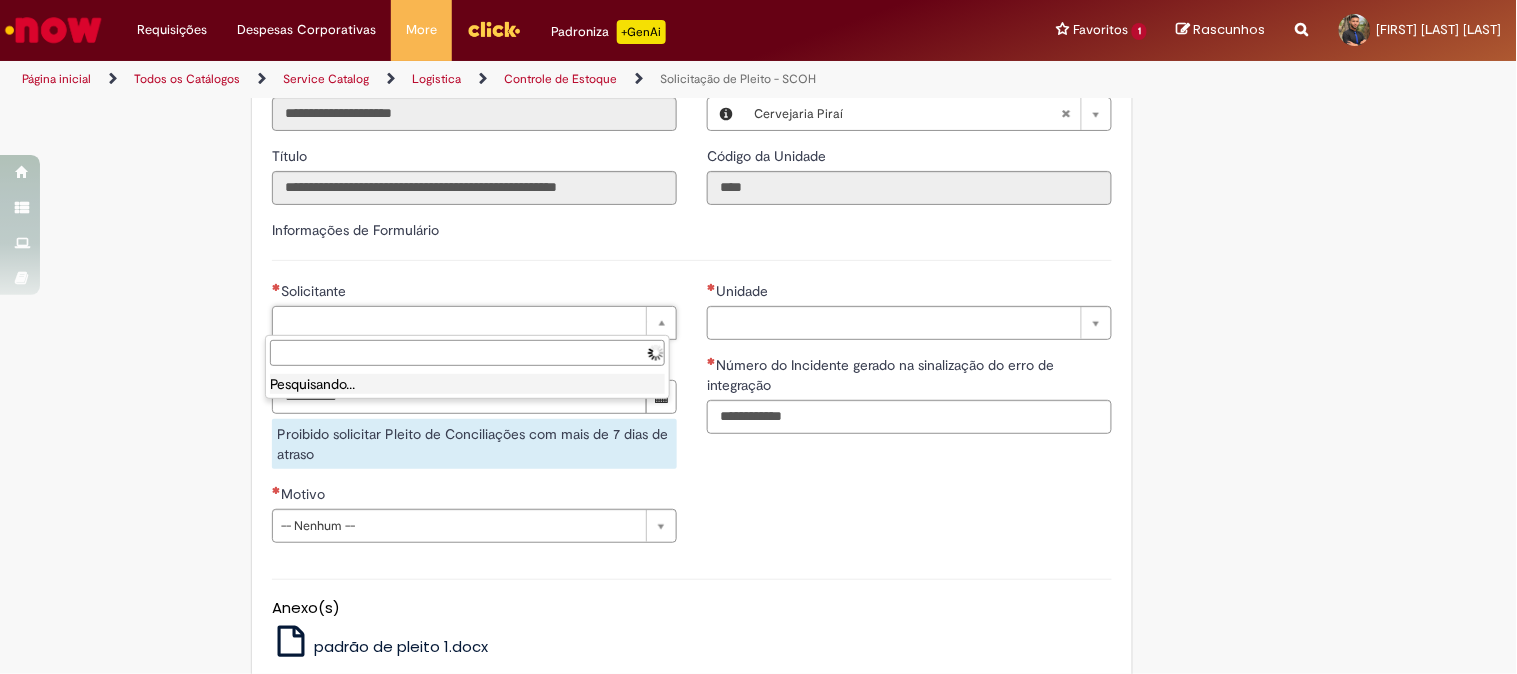 drag, startPoint x: 440, startPoint y: 310, endPoint x: 367, endPoint y: 337, distance: 77.83315 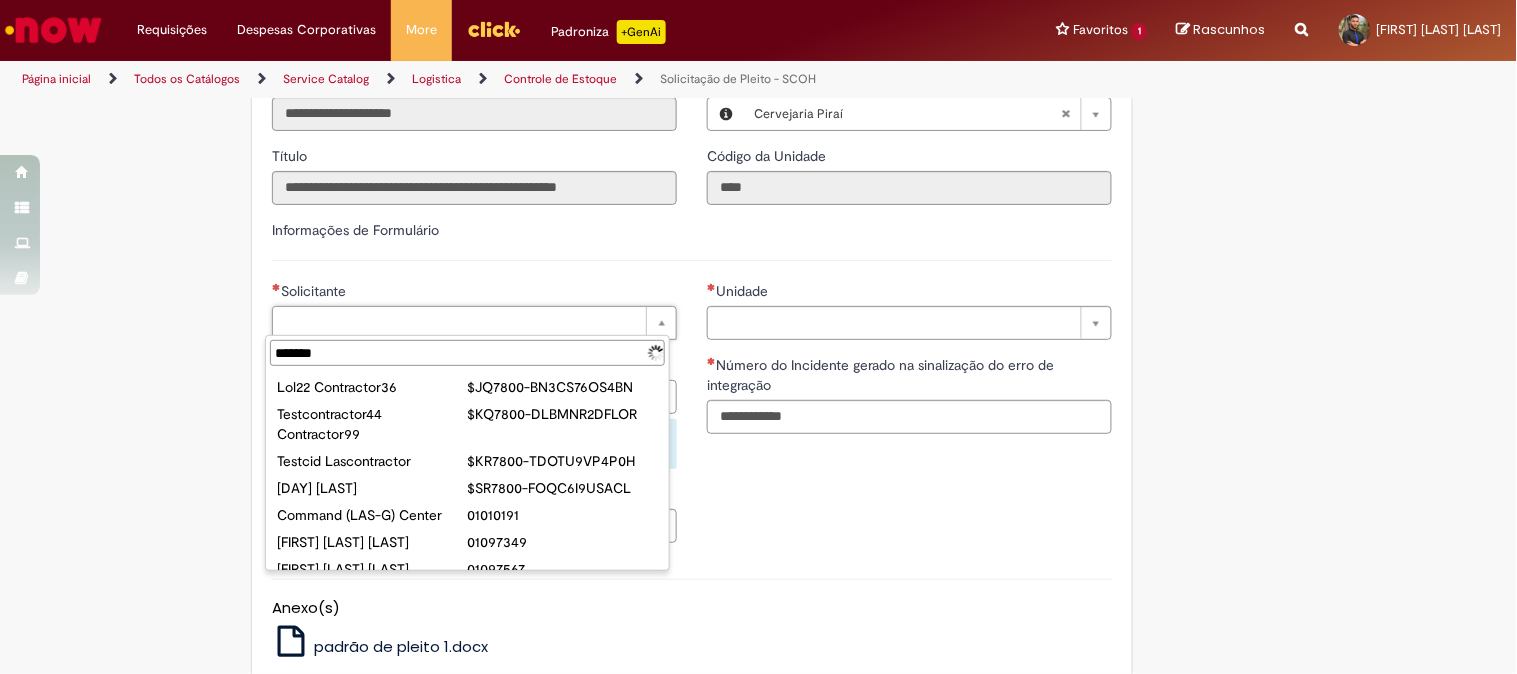 type on "********" 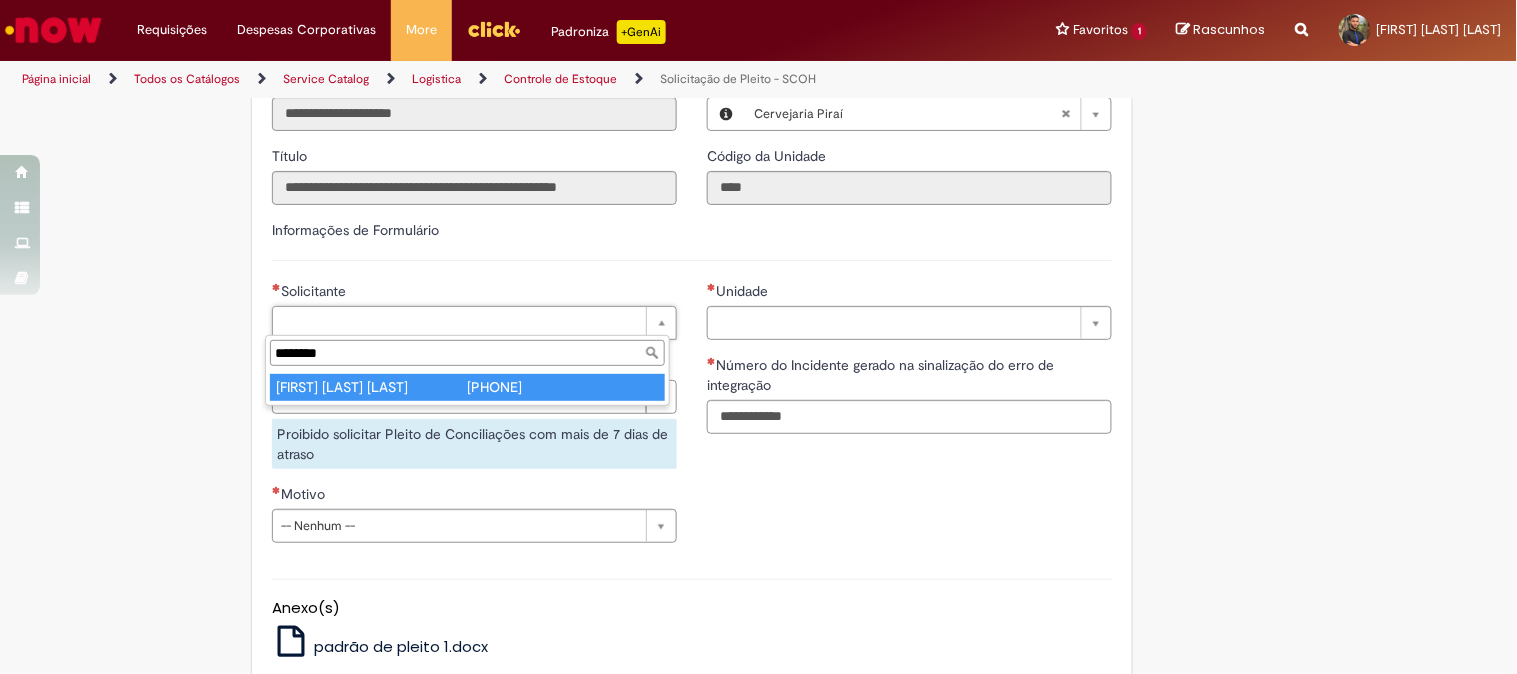 type on "**********" 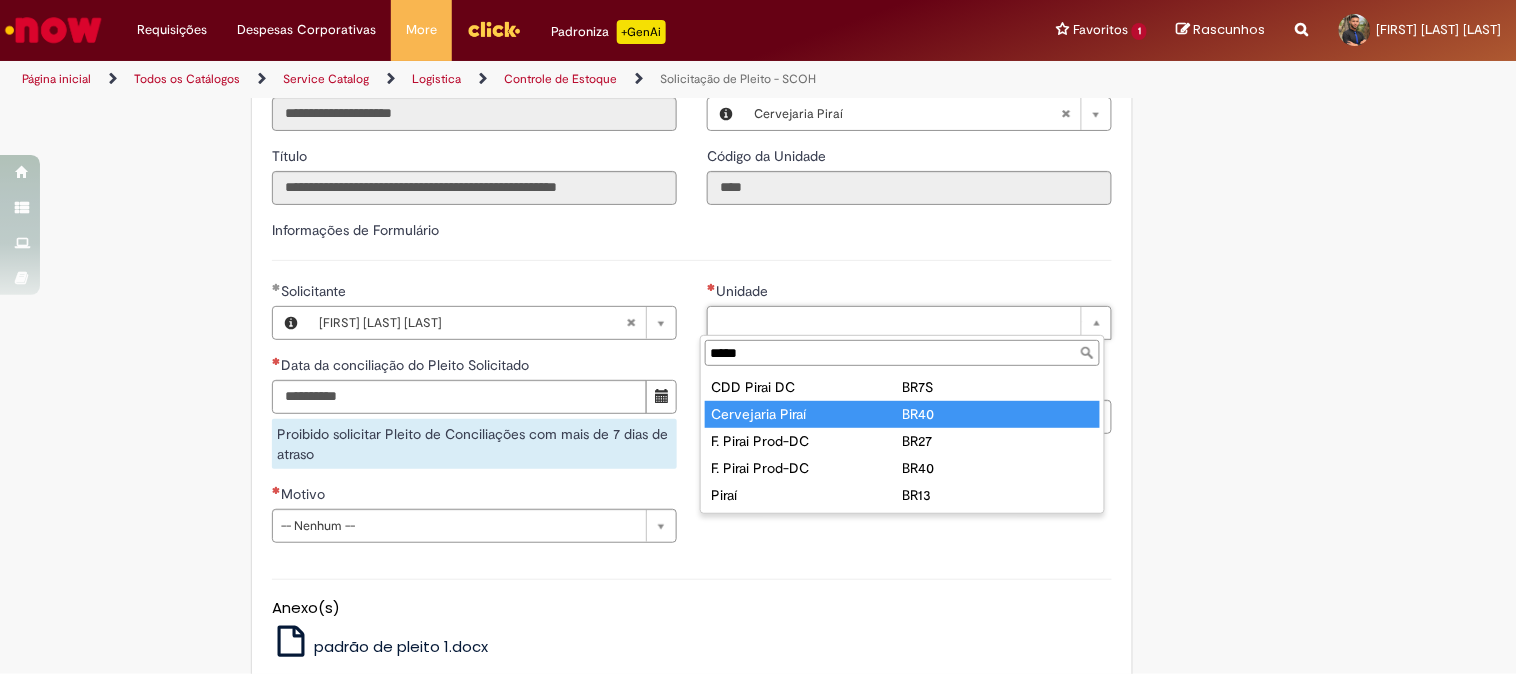 type on "*****" 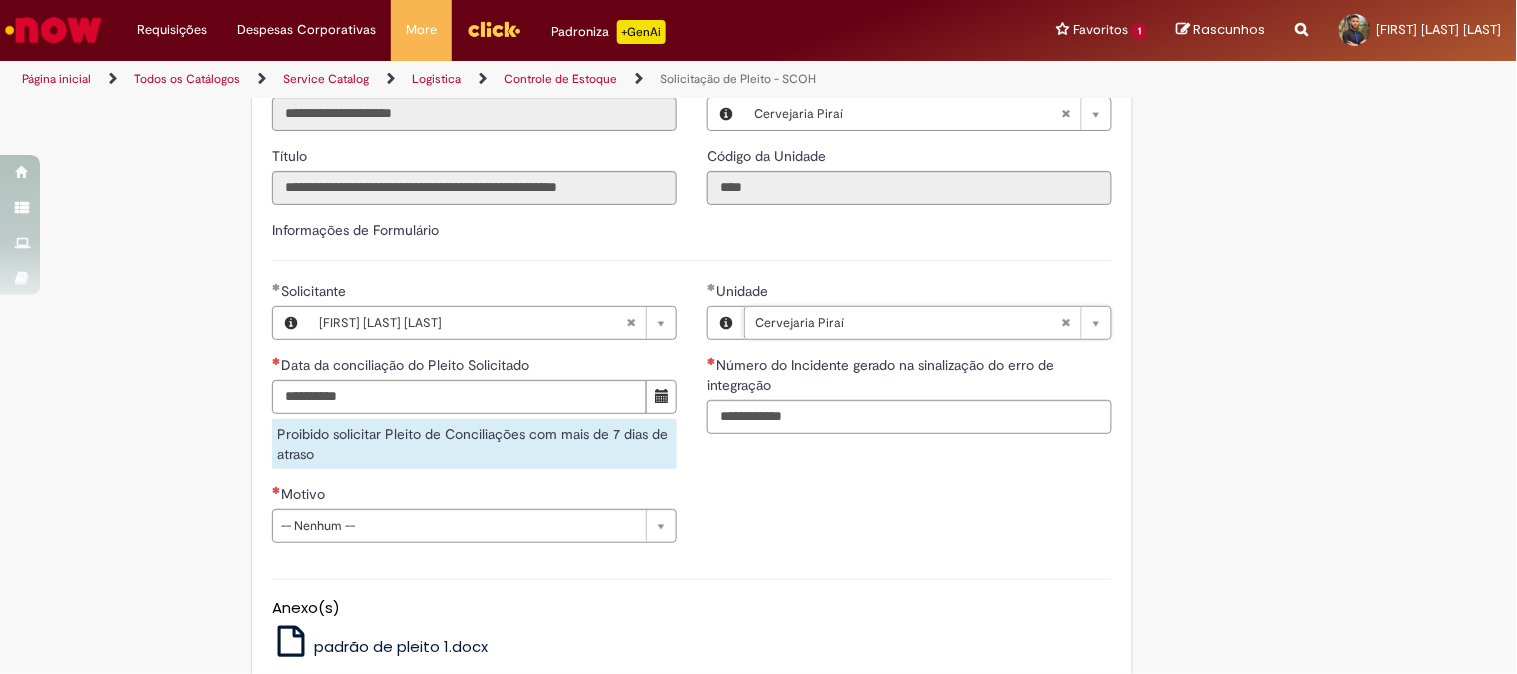 type 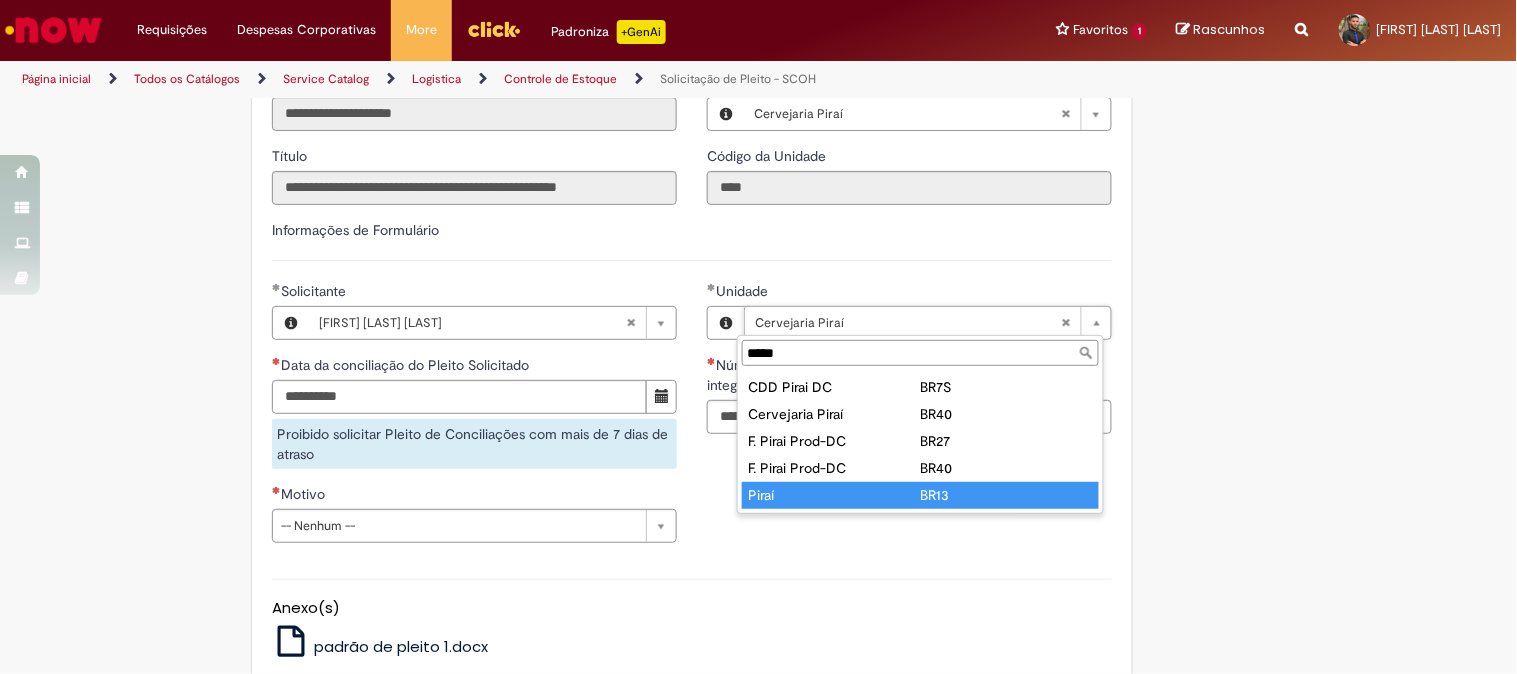 type on "*****" 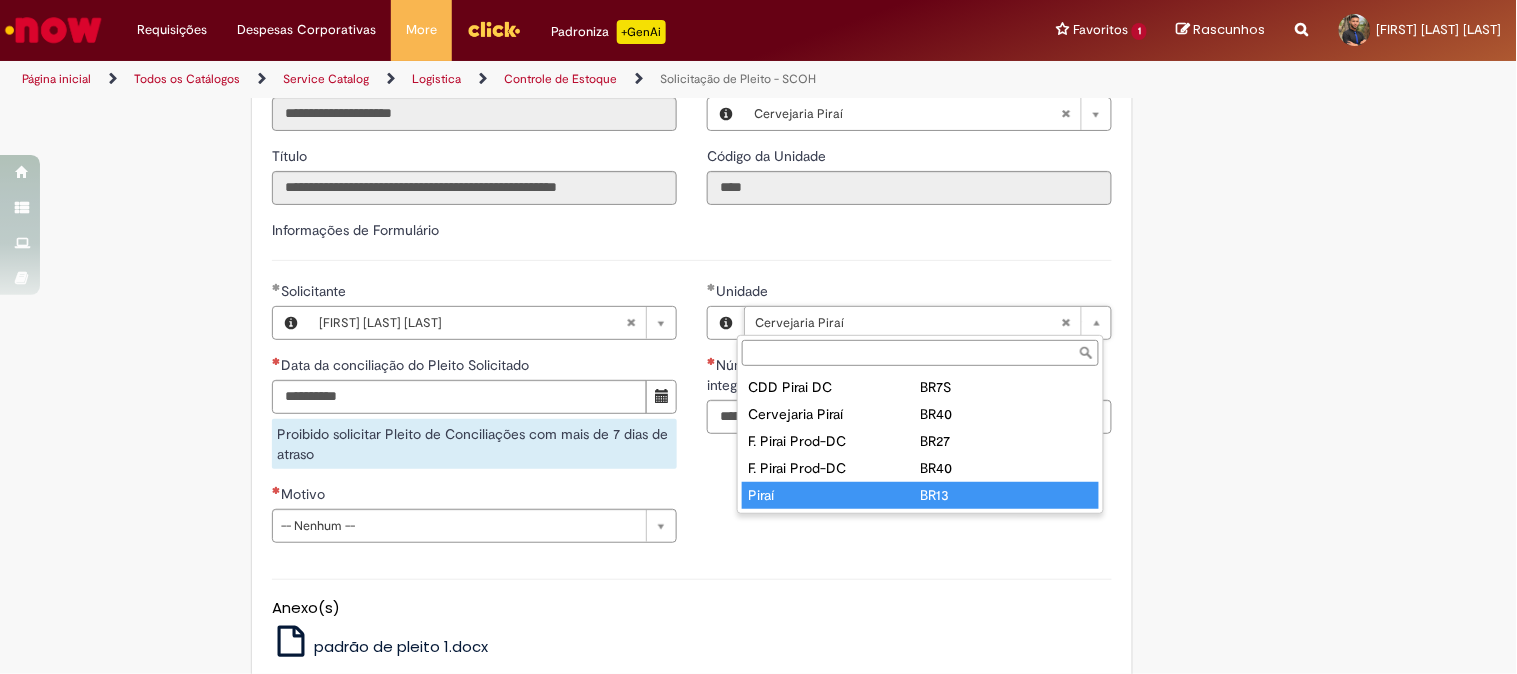 scroll, scrollTop: 0, scrollLeft: 25, axis: horizontal 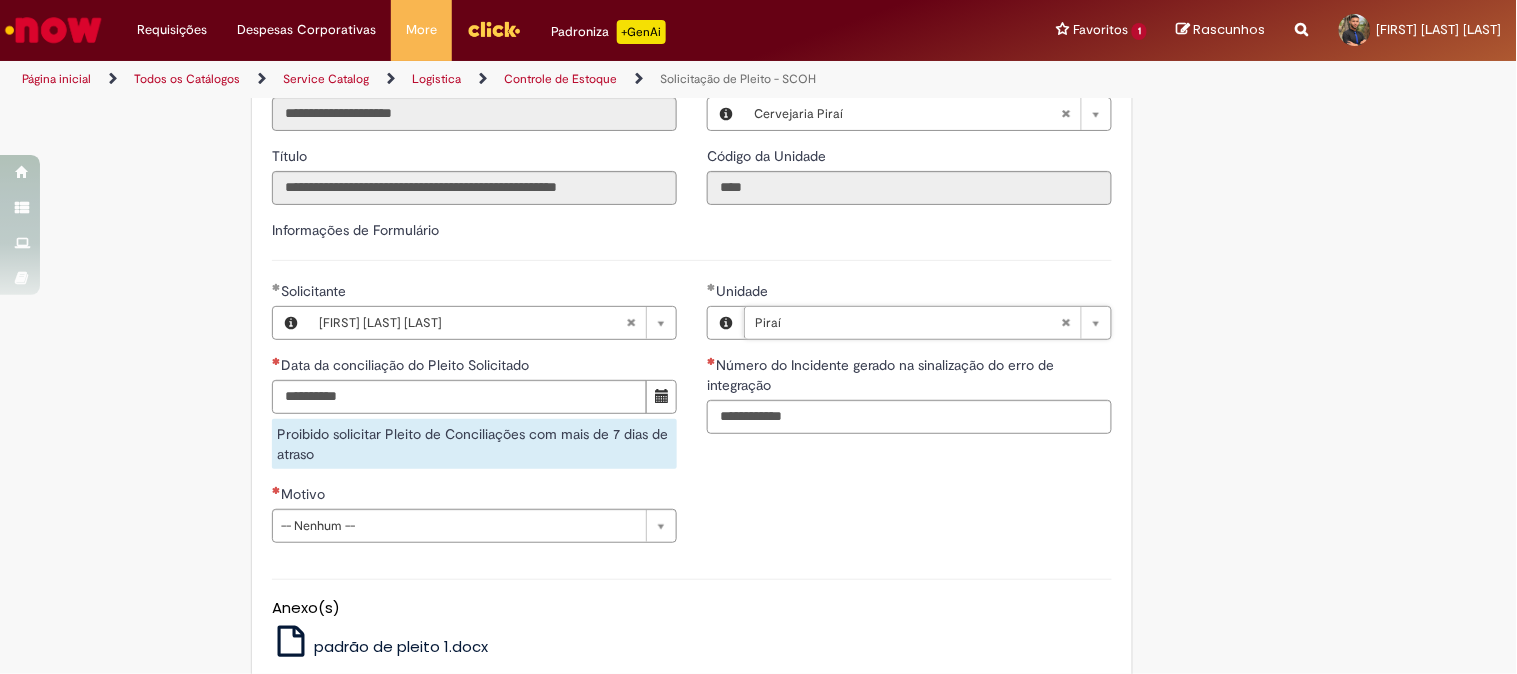 type 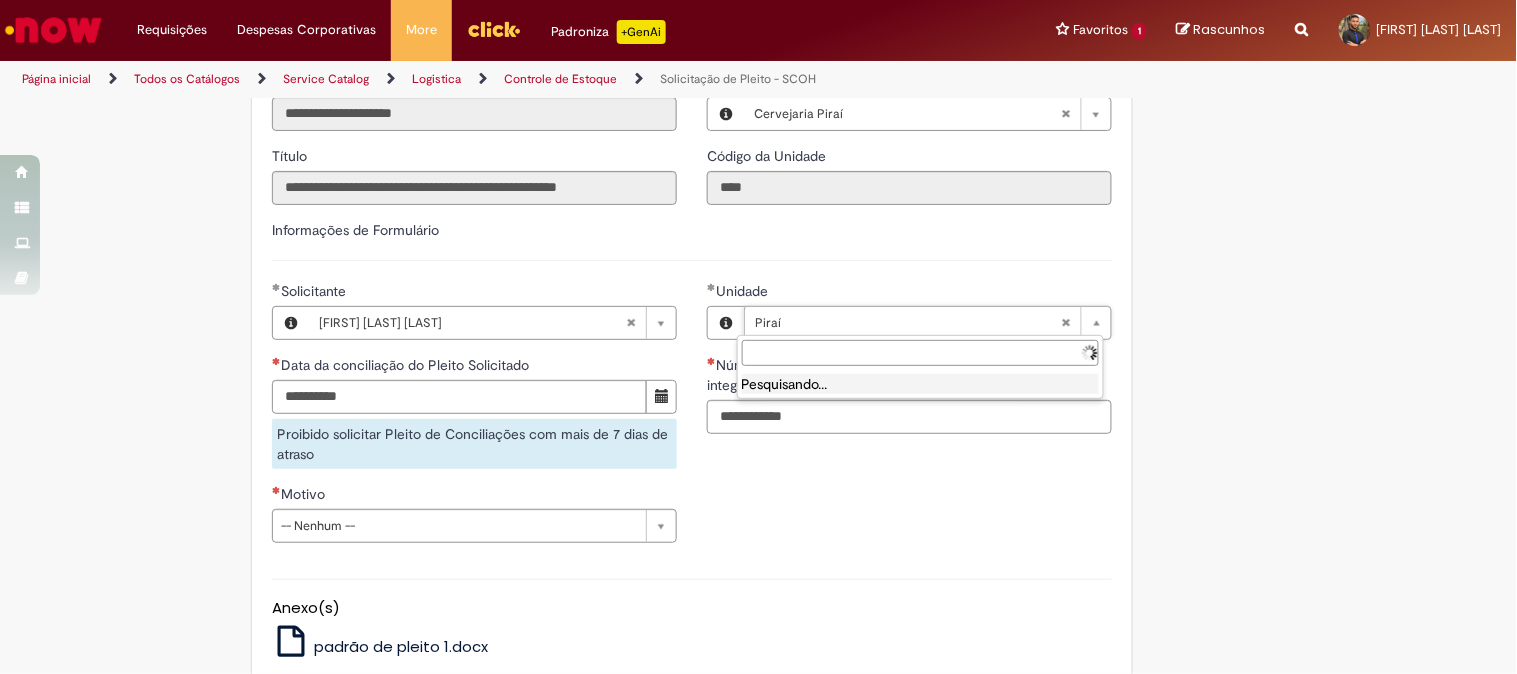 scroll, scrollTop: 0, scrollLeft: 0, axis: both 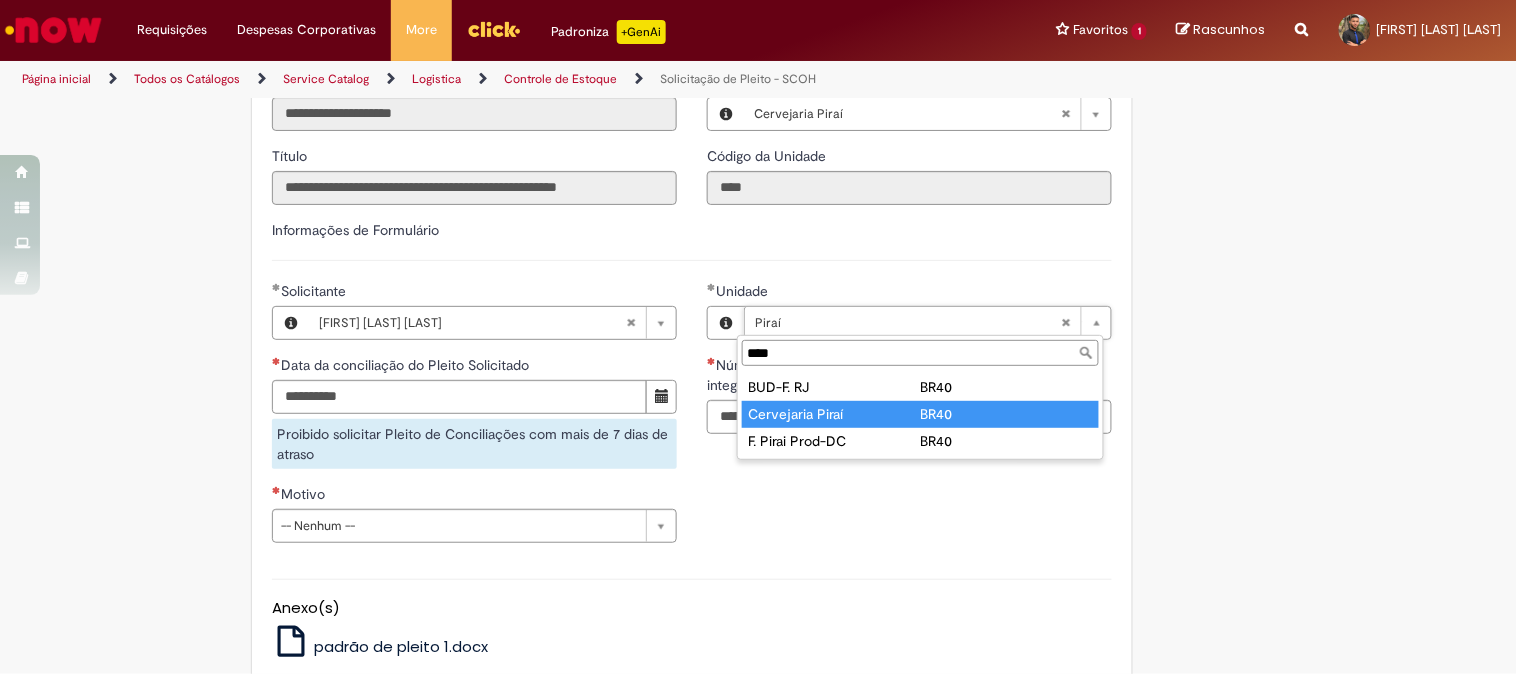 type on "****" 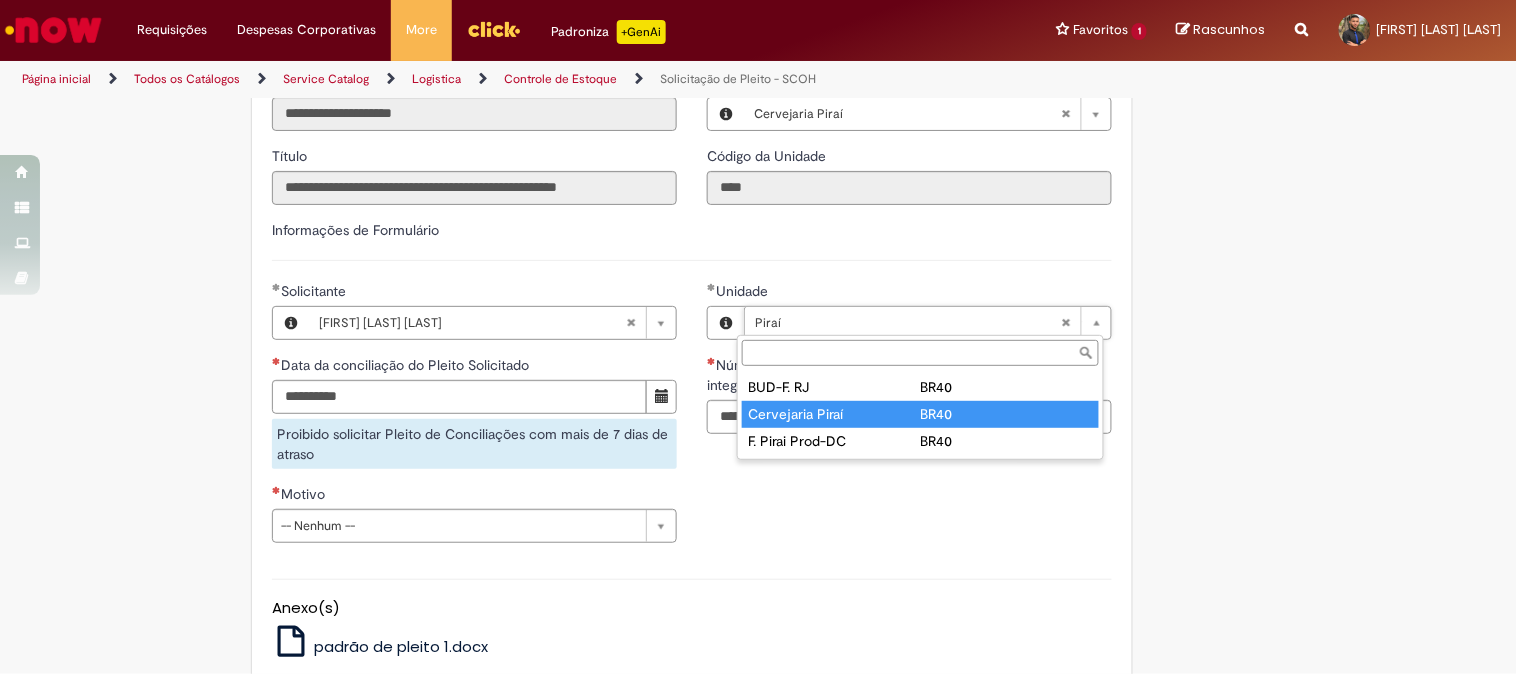 scroll, scrollTop: 0, scrollLeft: 24, axis: horizontal 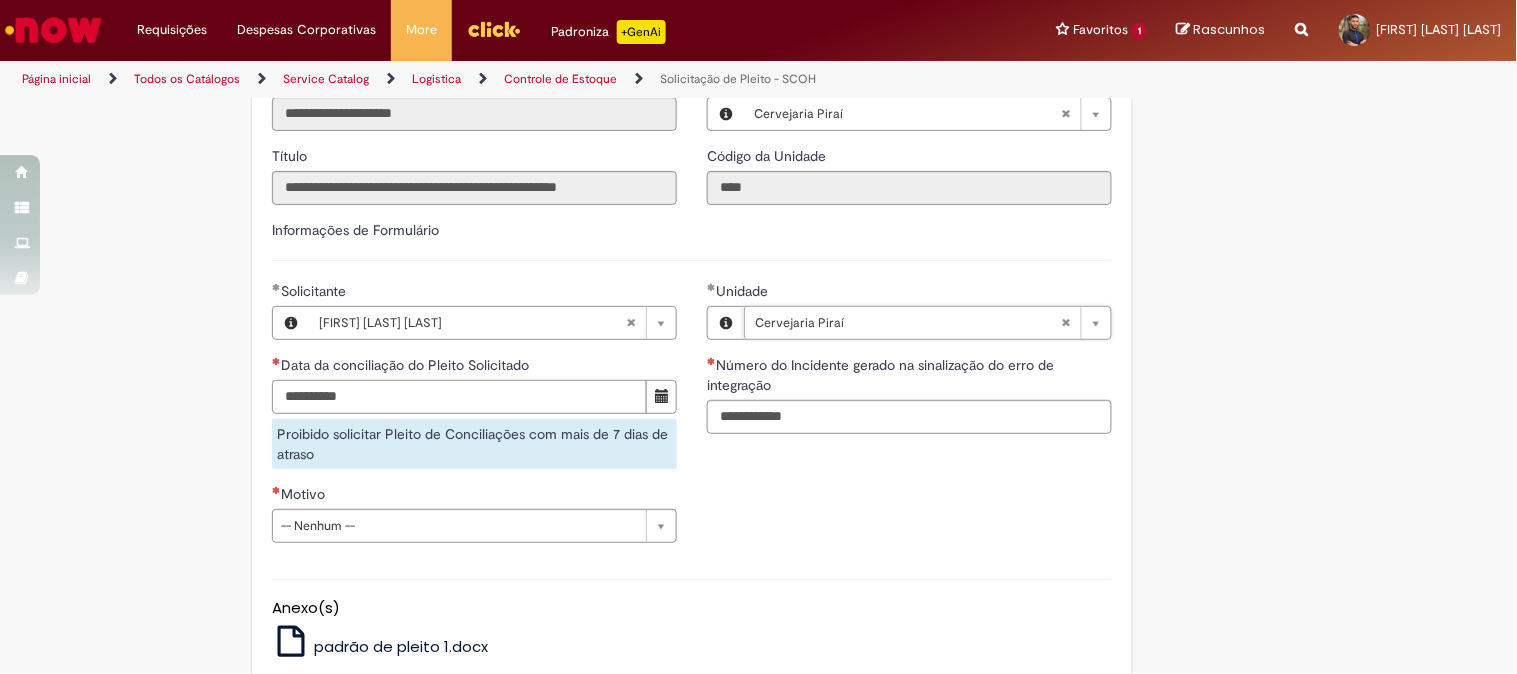 click on "Data da conciliação do Pleito Solicitado" at bounding box center [459, 397] 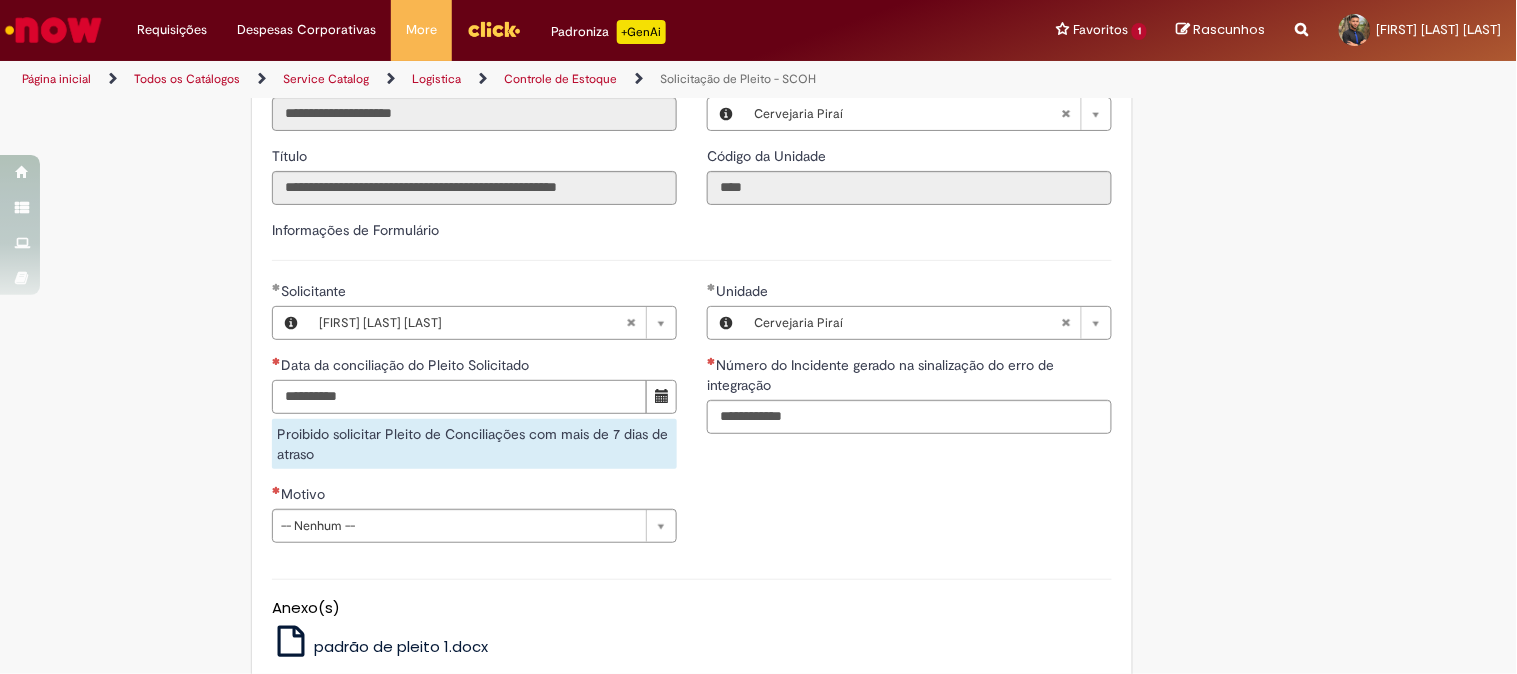 type on "**********" 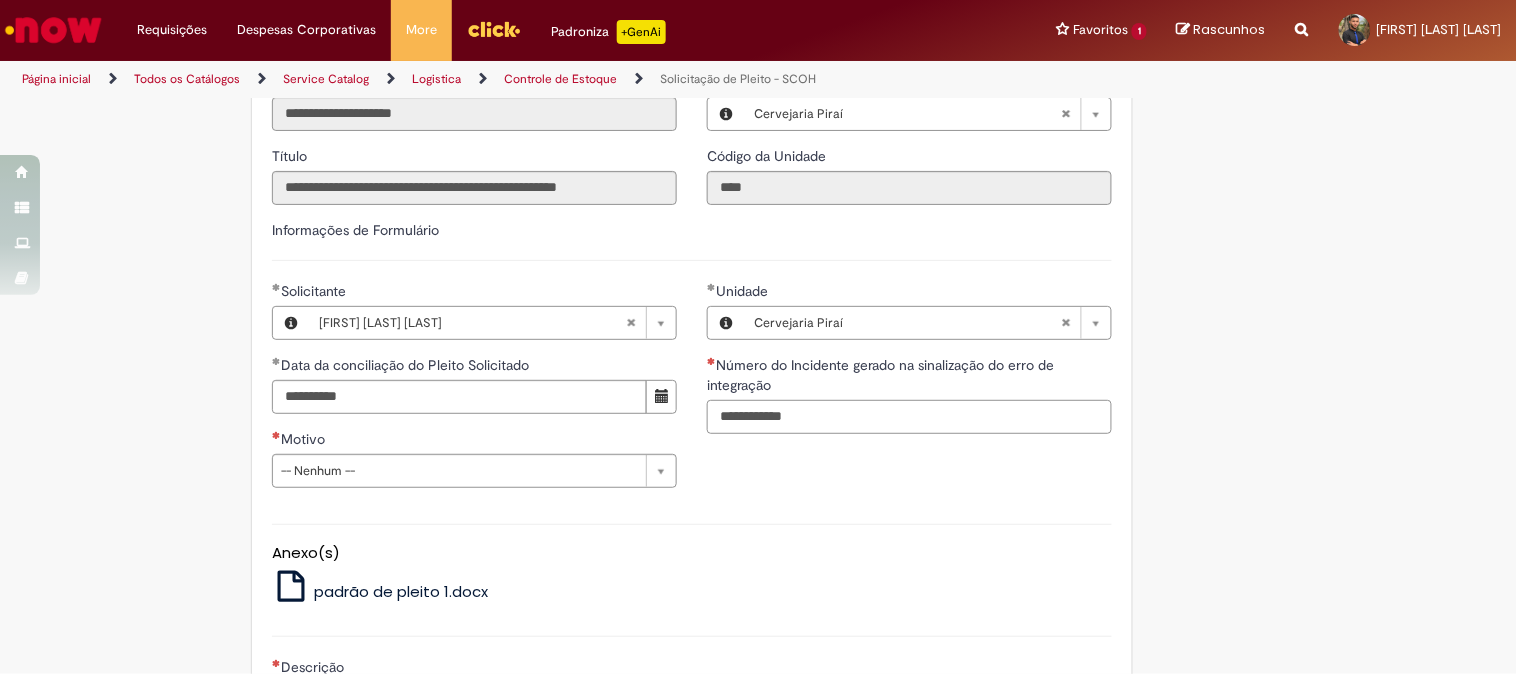 click on "Número do Incidente gerado na sinalização do erro de integração" at bounding box center [909, 417] 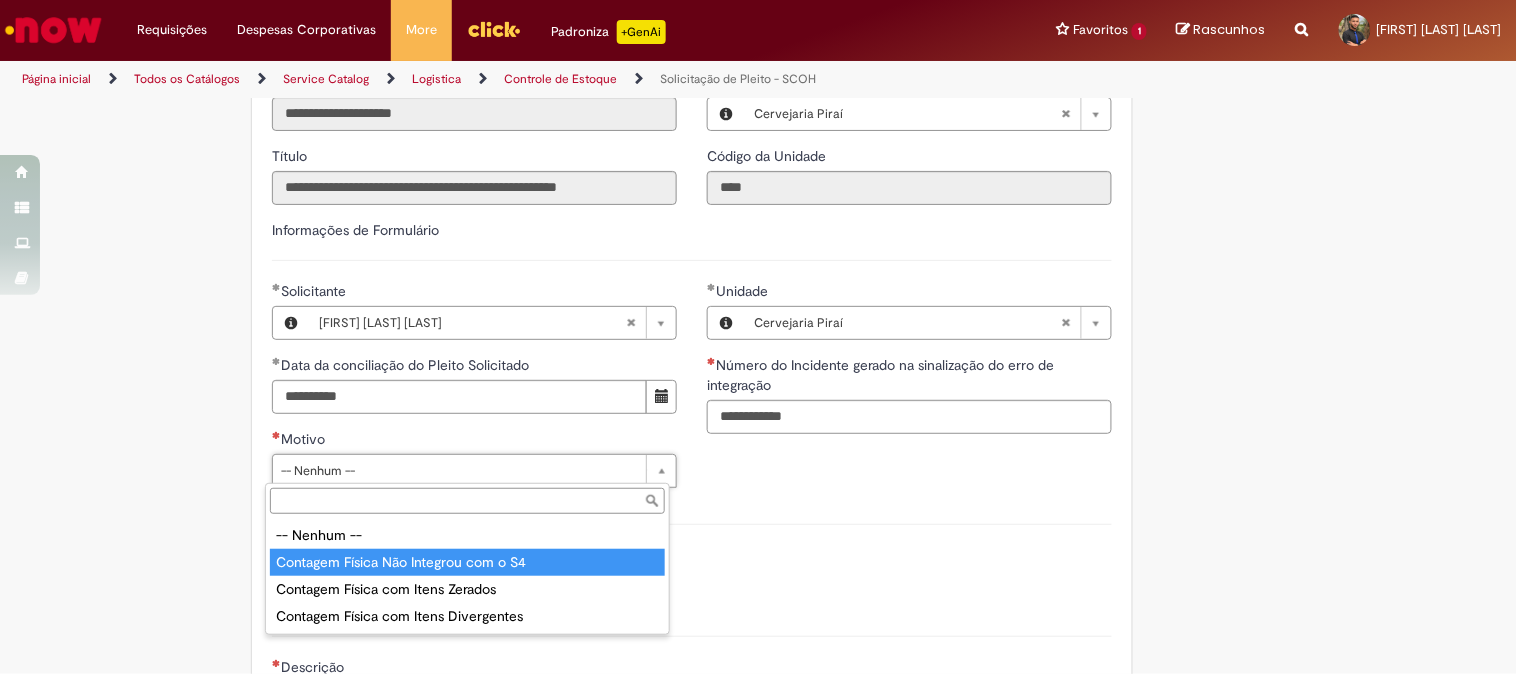 type on "**********" 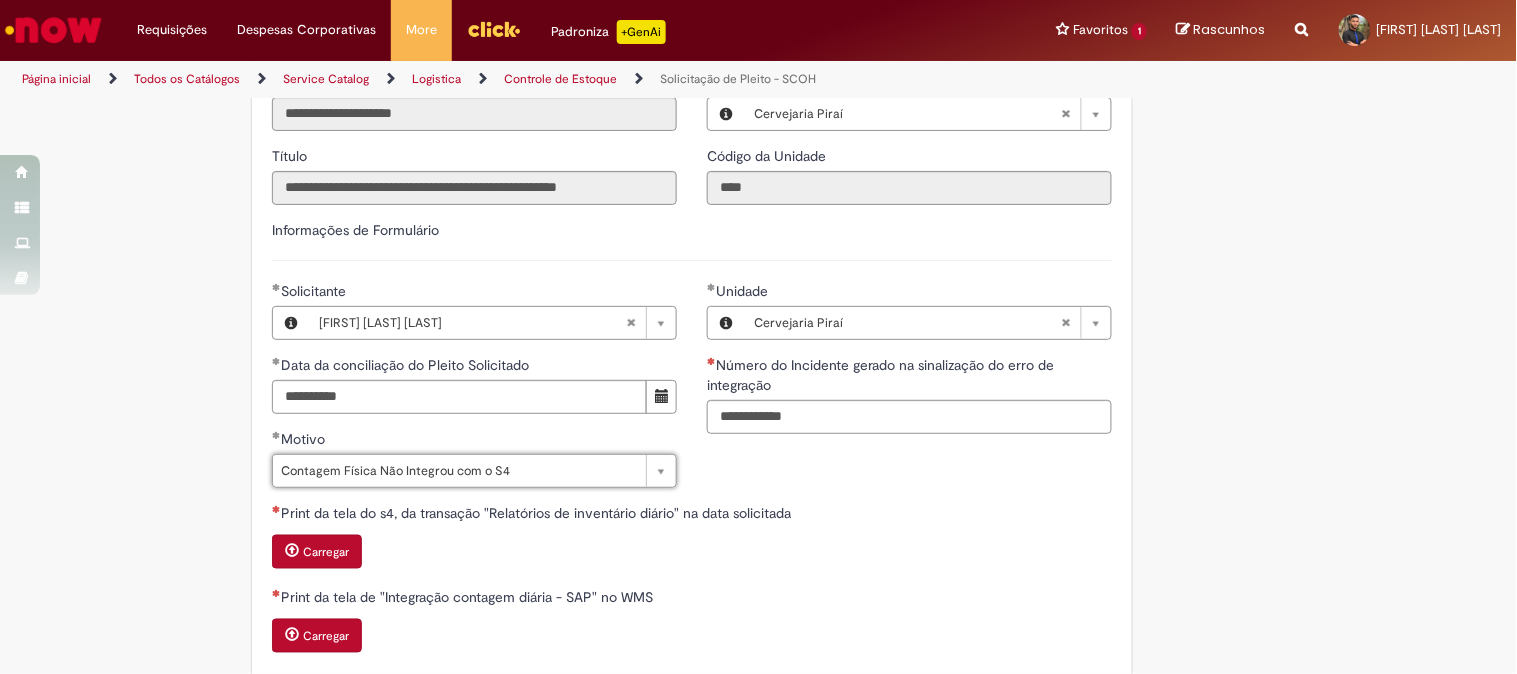 click on "**********" at bounding box center (692, 392) 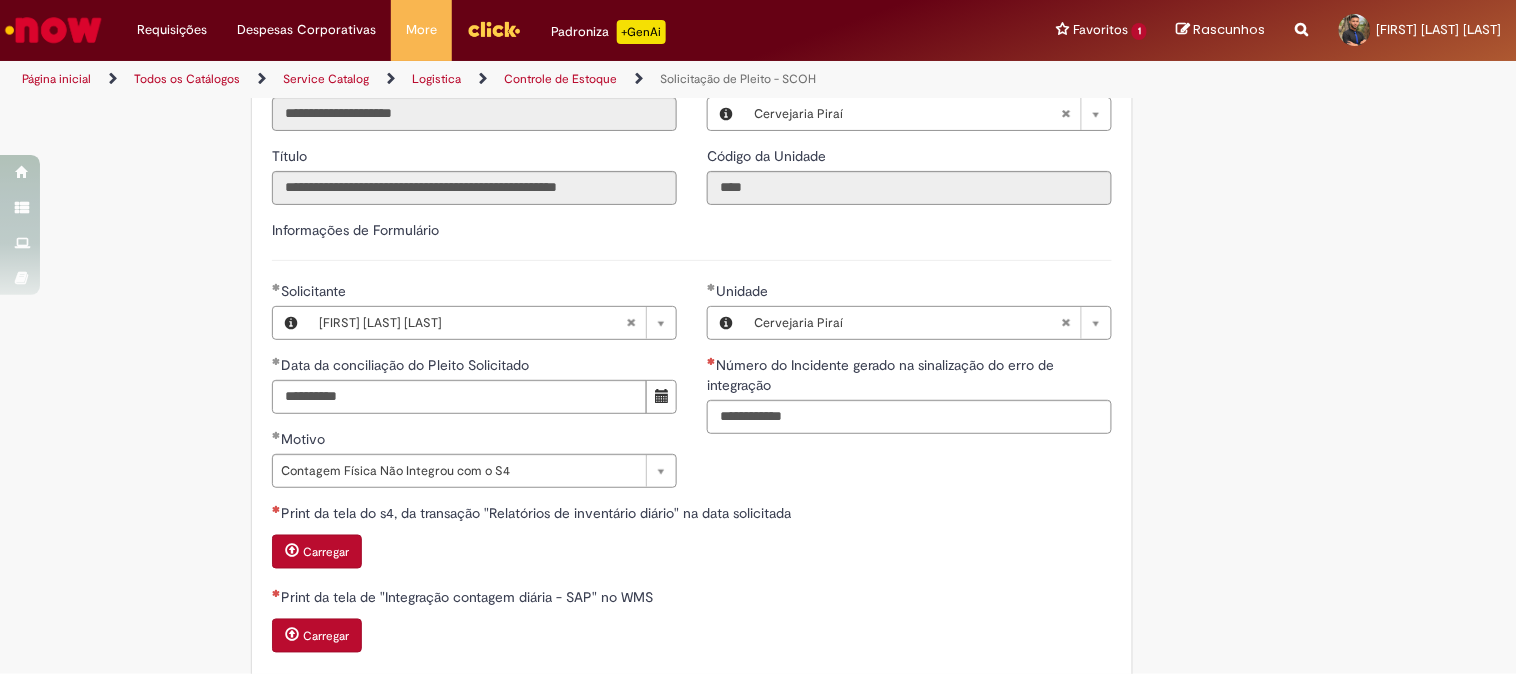 scroll, scrollTop: 666, scrollLeft: 0, axis: vertical 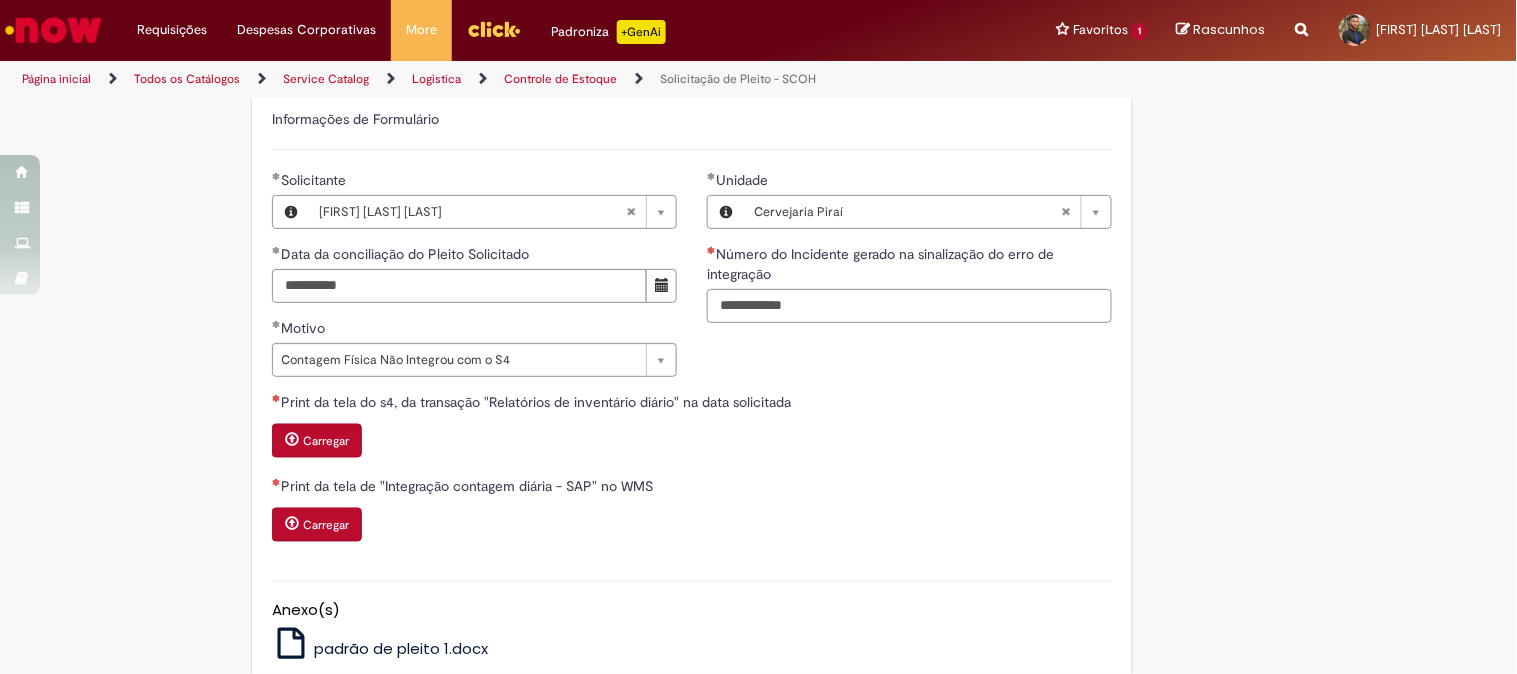click on "Número do Incidente gerado na sinalização do erro de integração" at bounding box center [909, 306] 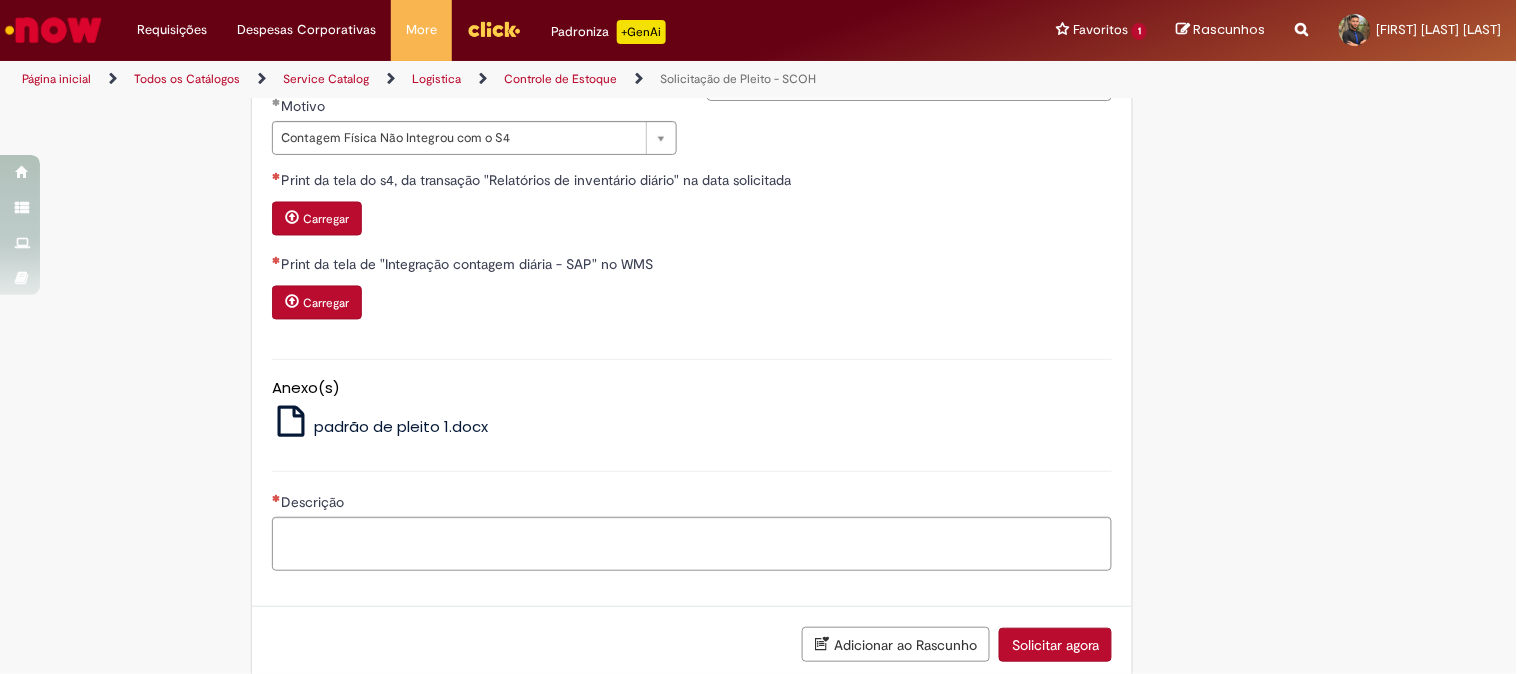 click on "padrão de pleito 1.docx" at bounding box center [401, 426] 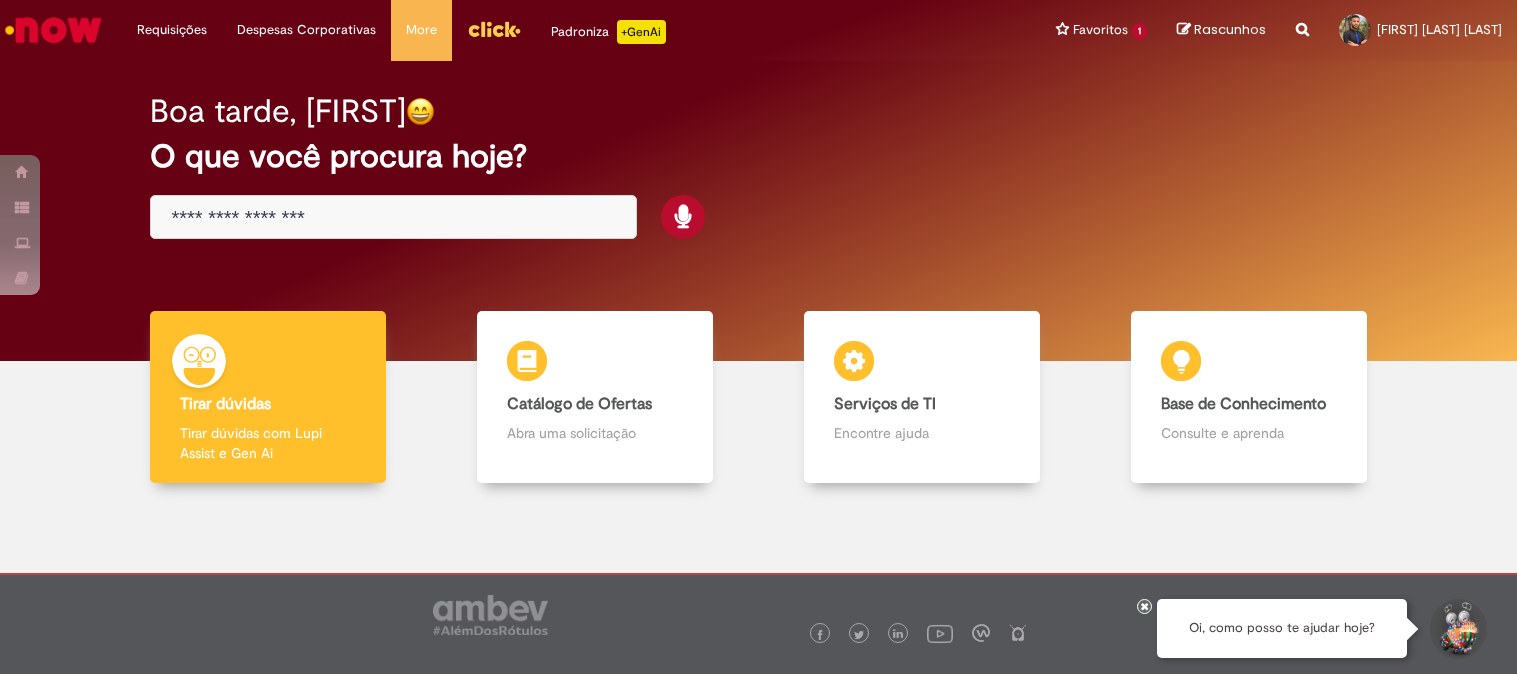 scroll, scrollTop: 0, scrollLeft: 0, axis: both 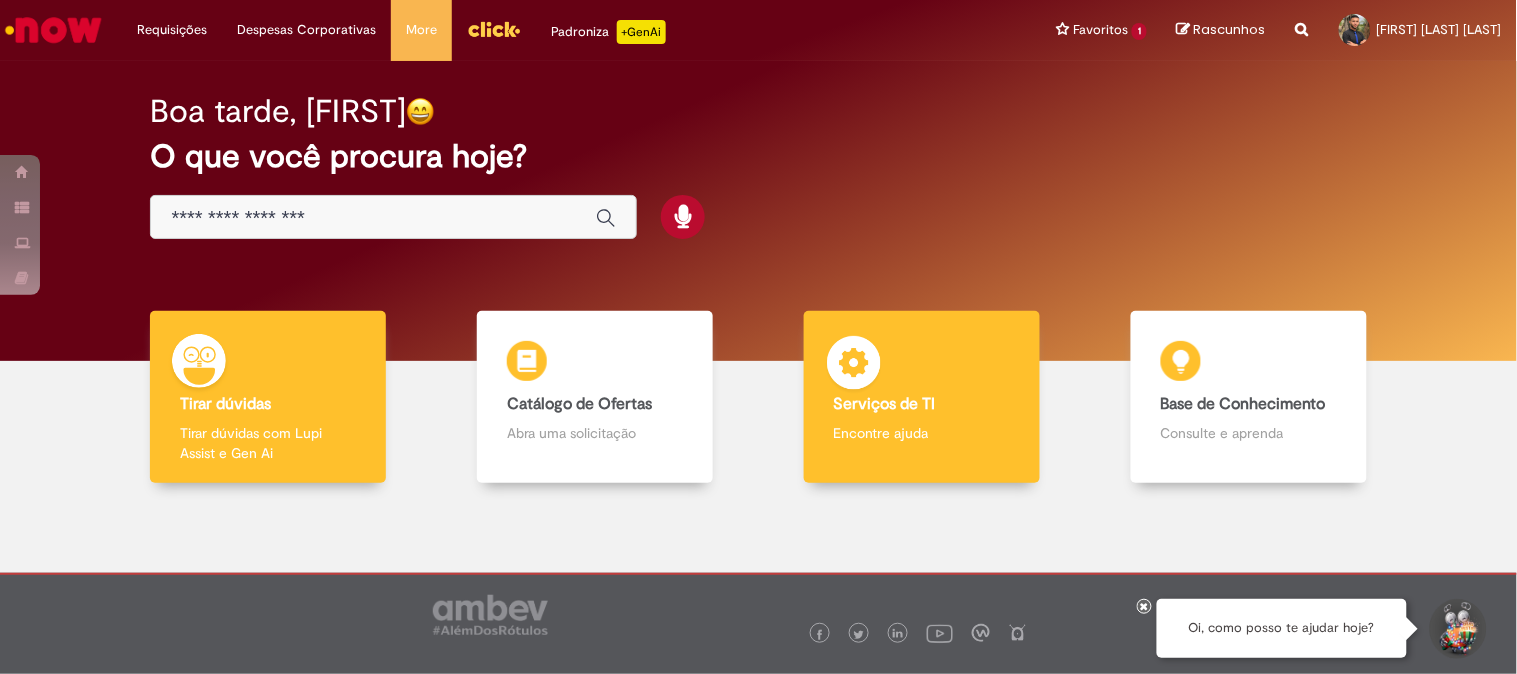 click on "Serviços de TI" at bounding box center (885, 404) 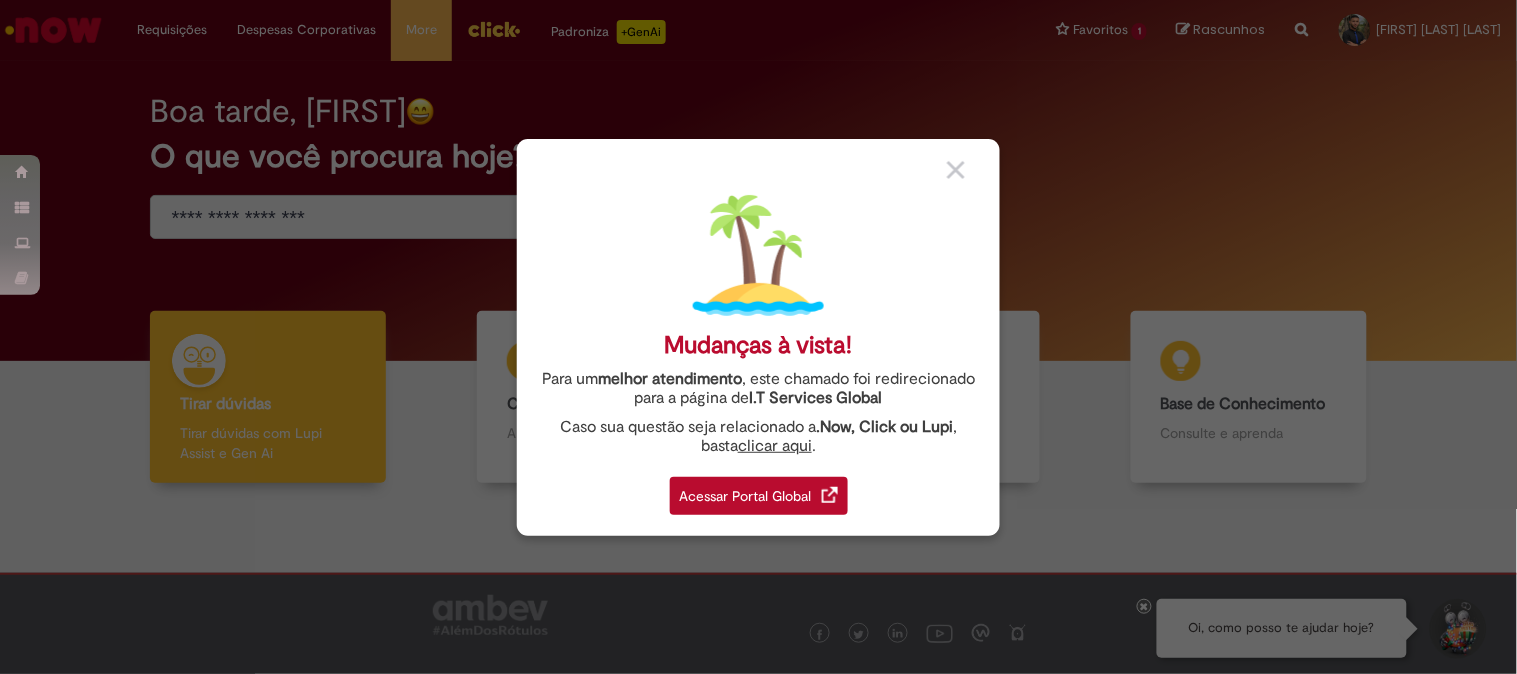 click on "Acessar Portal Global" at bounding box center [759, 496] 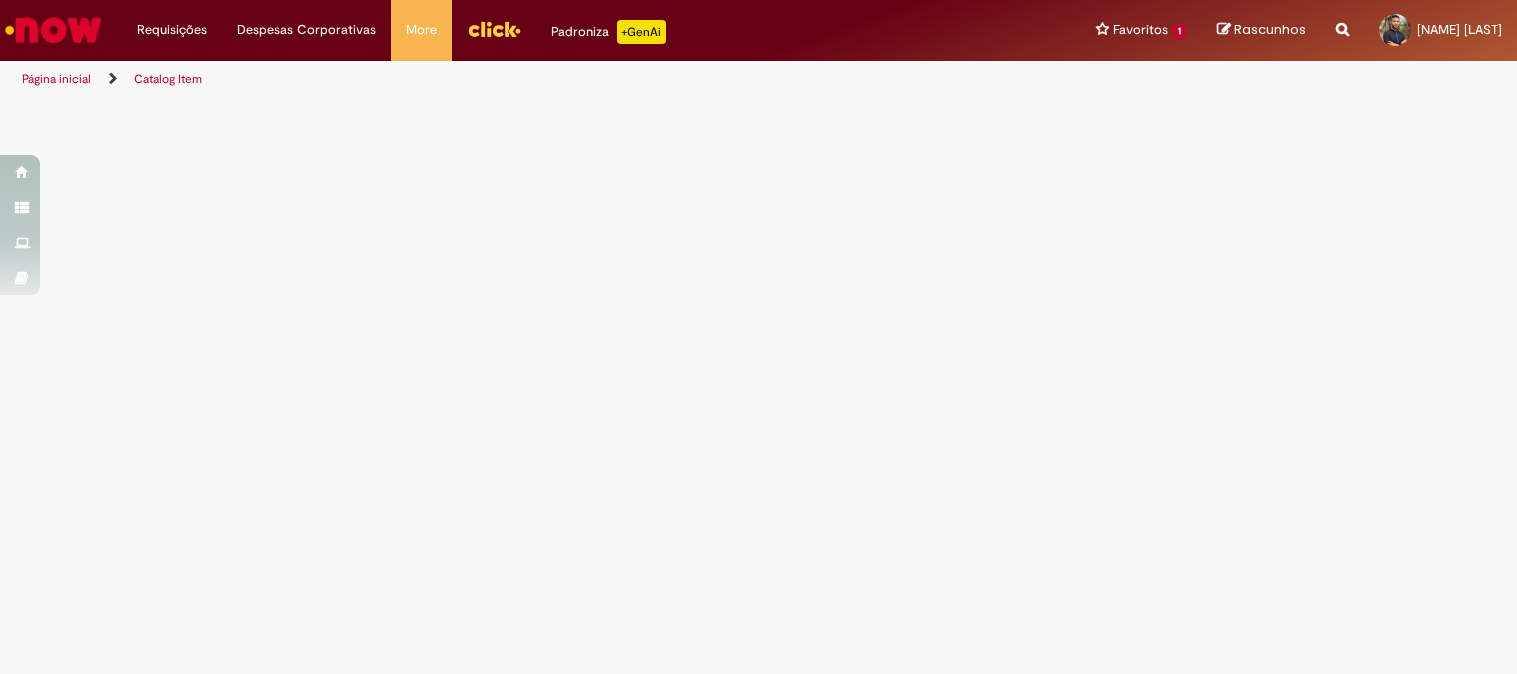 scroll, scrollTop: 0, scrollLeft: 0, axis: both 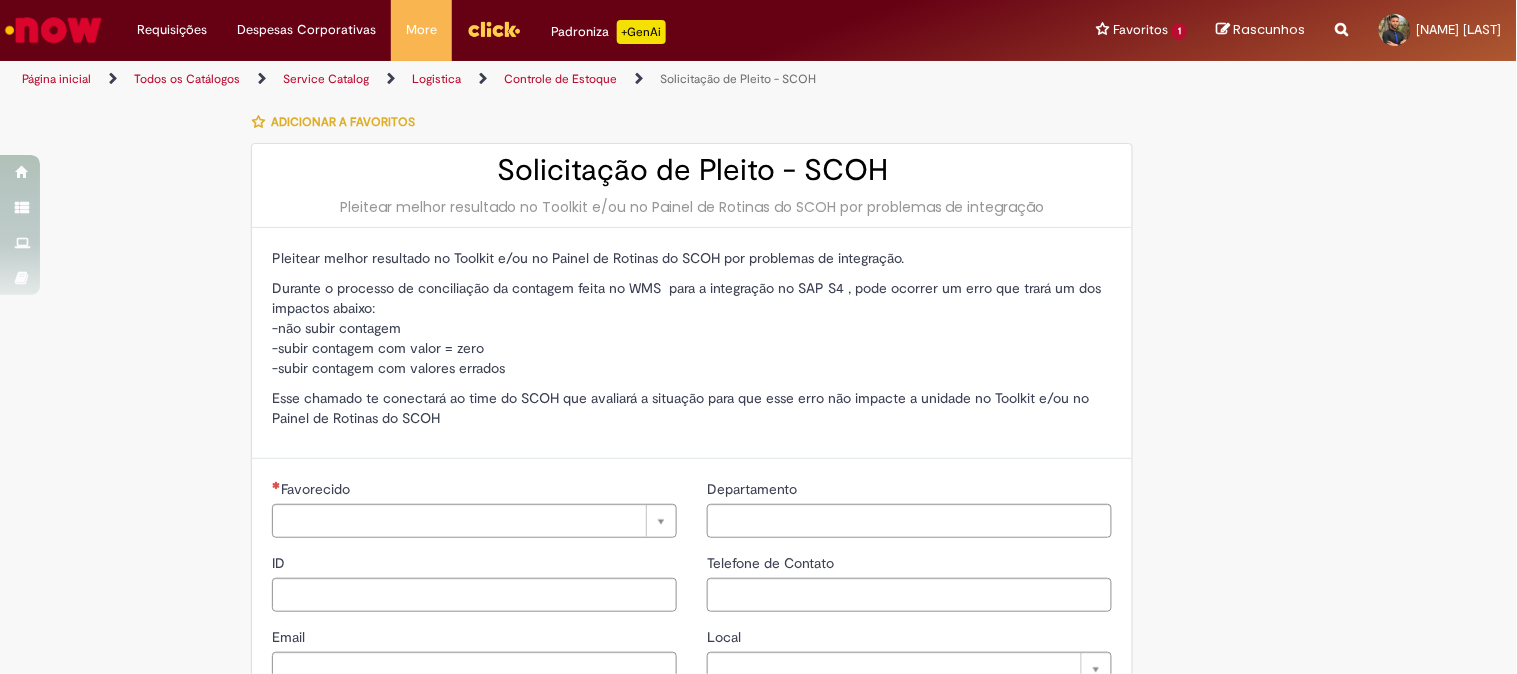 type on "********" 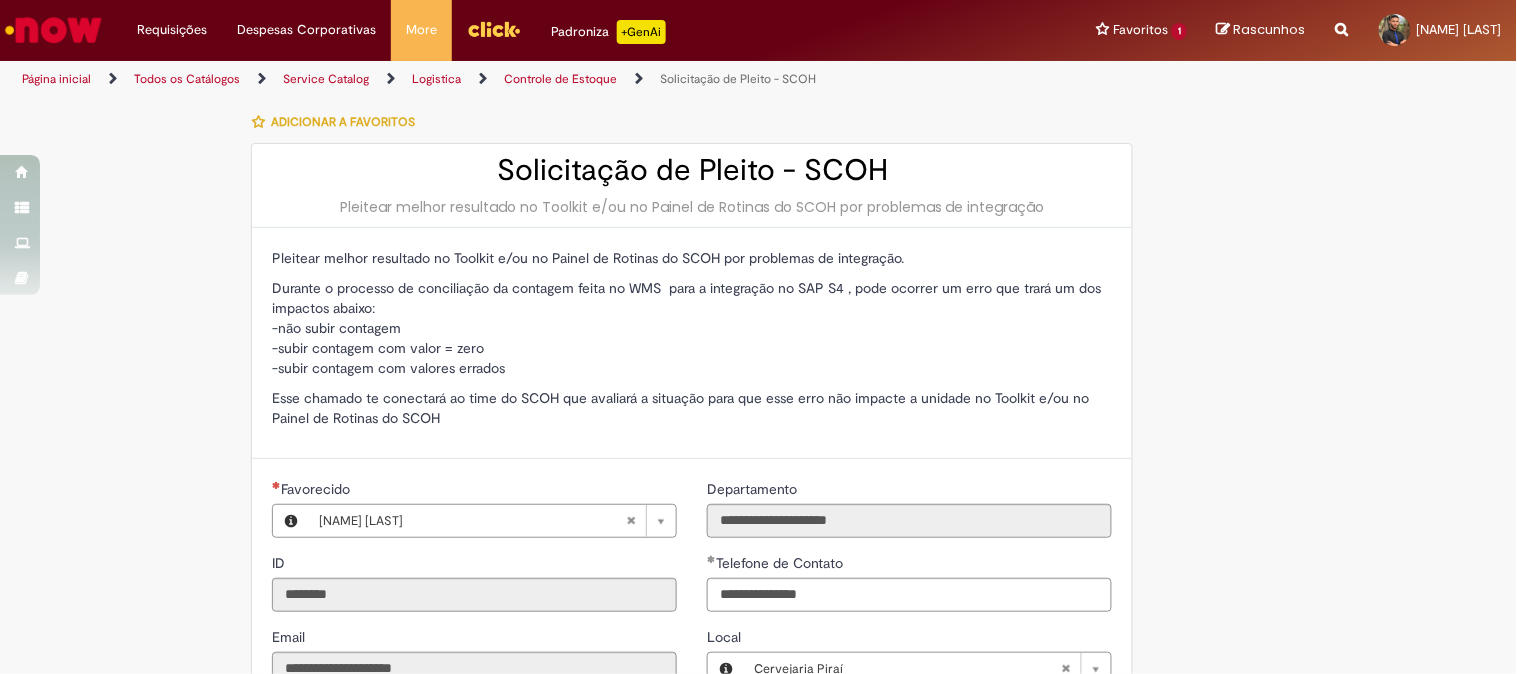 type on "**********" 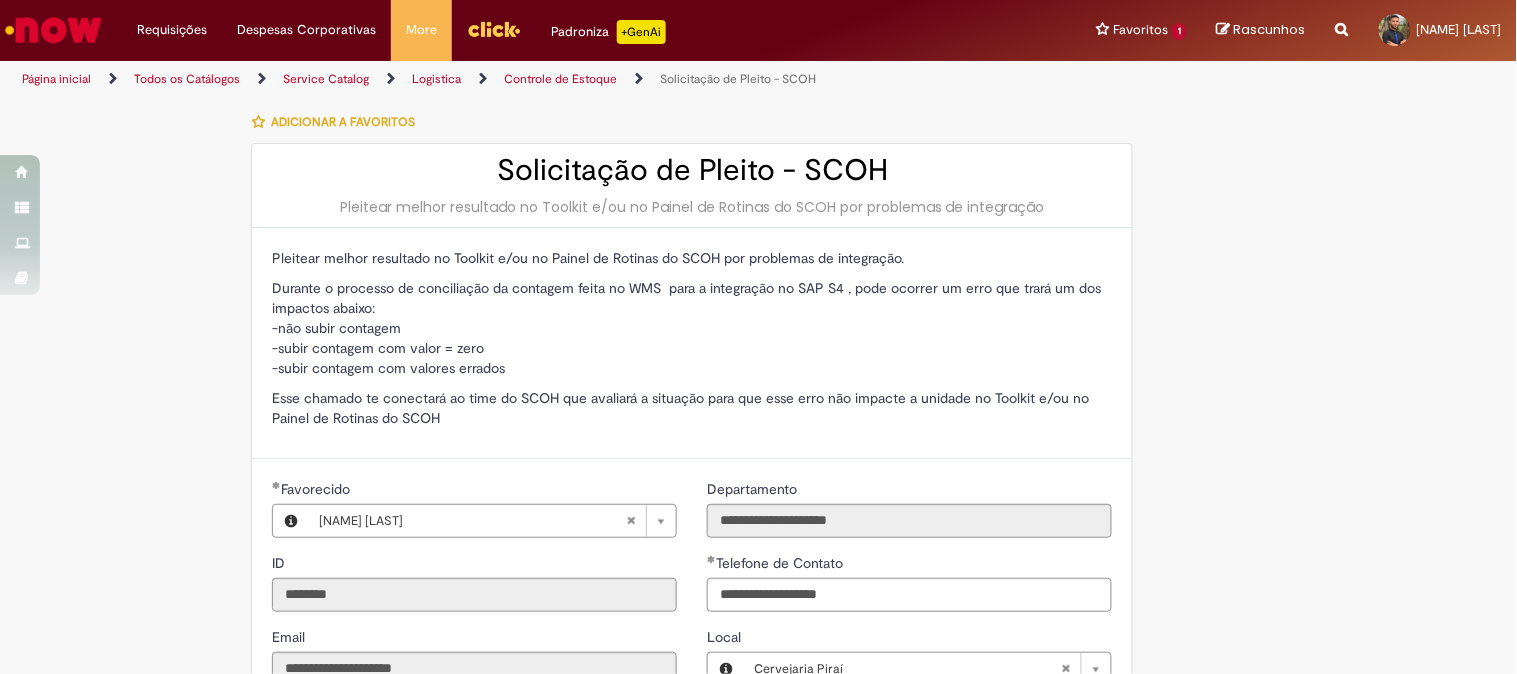 click on "Página inicial" at bounding box center (56, 79) 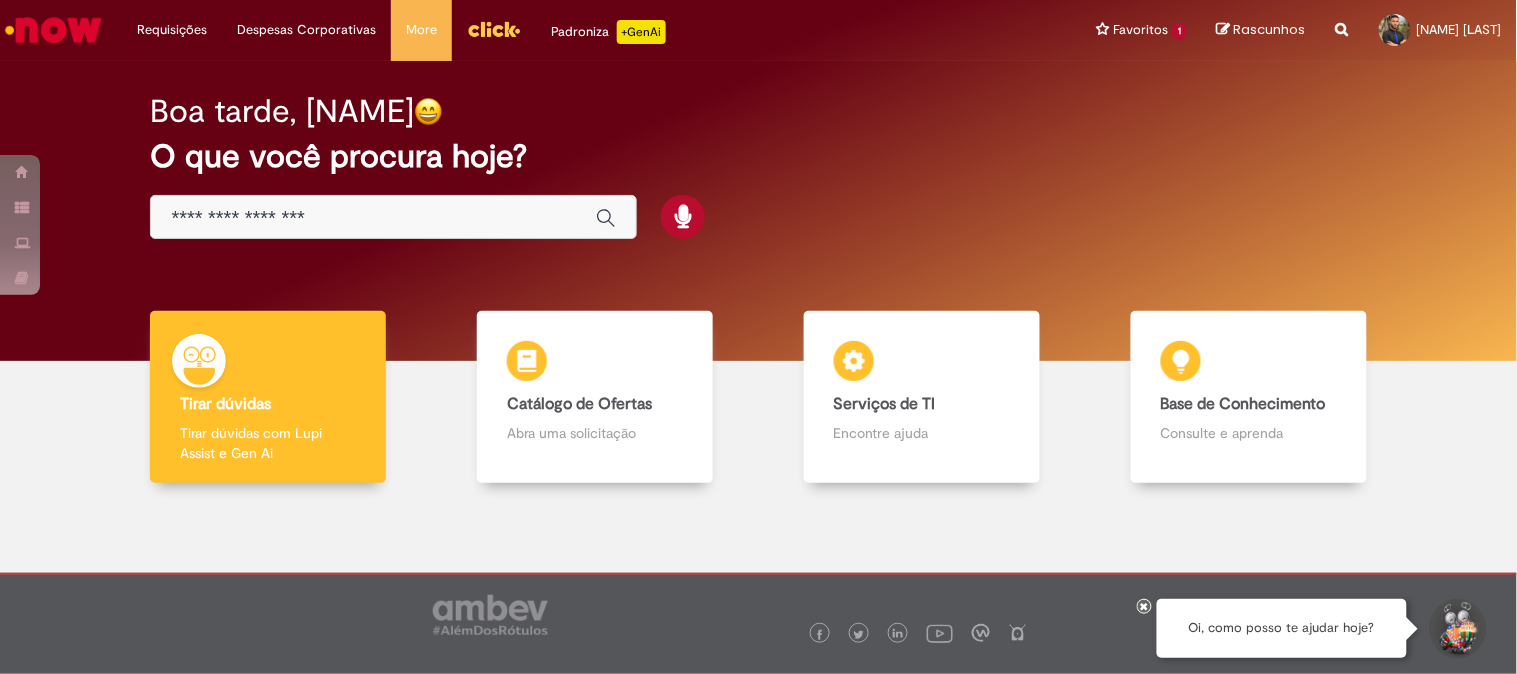 click at bounding box center [373, 218] 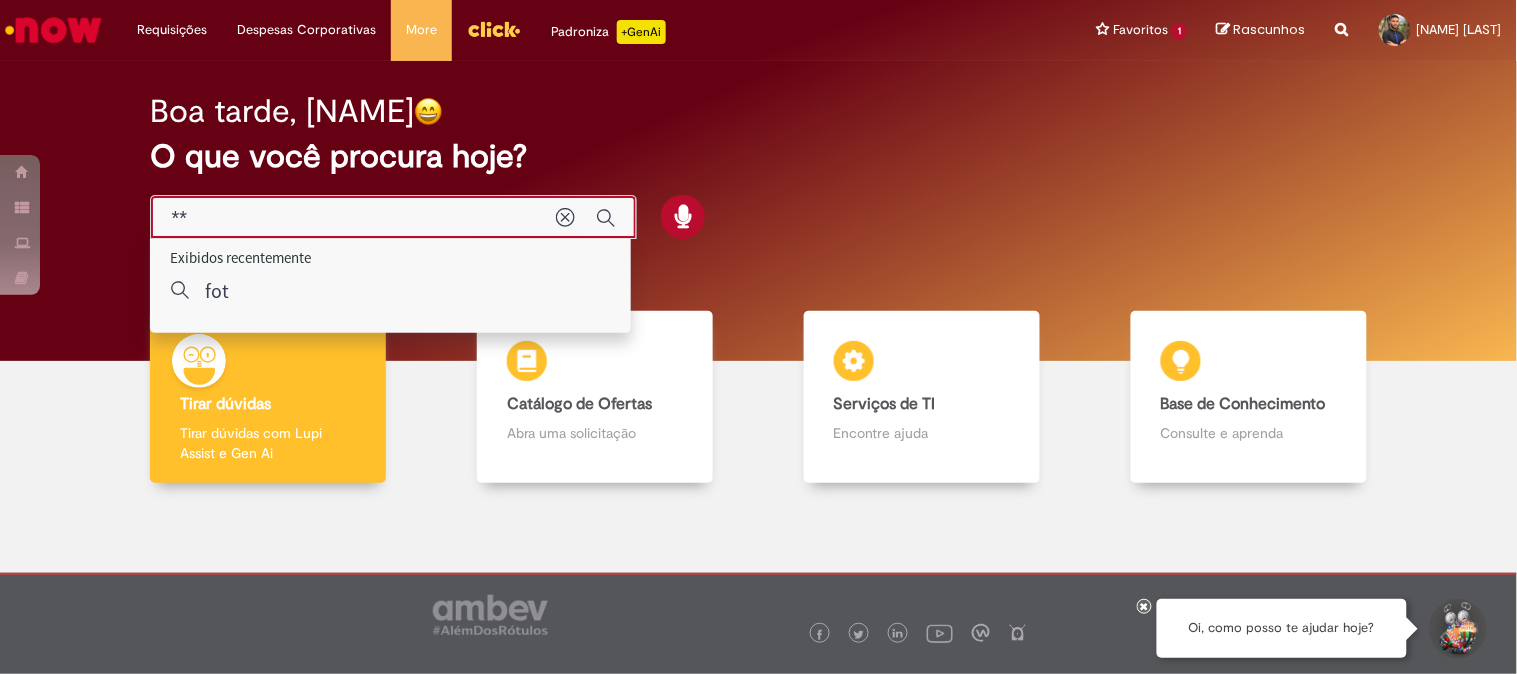 type on "*" 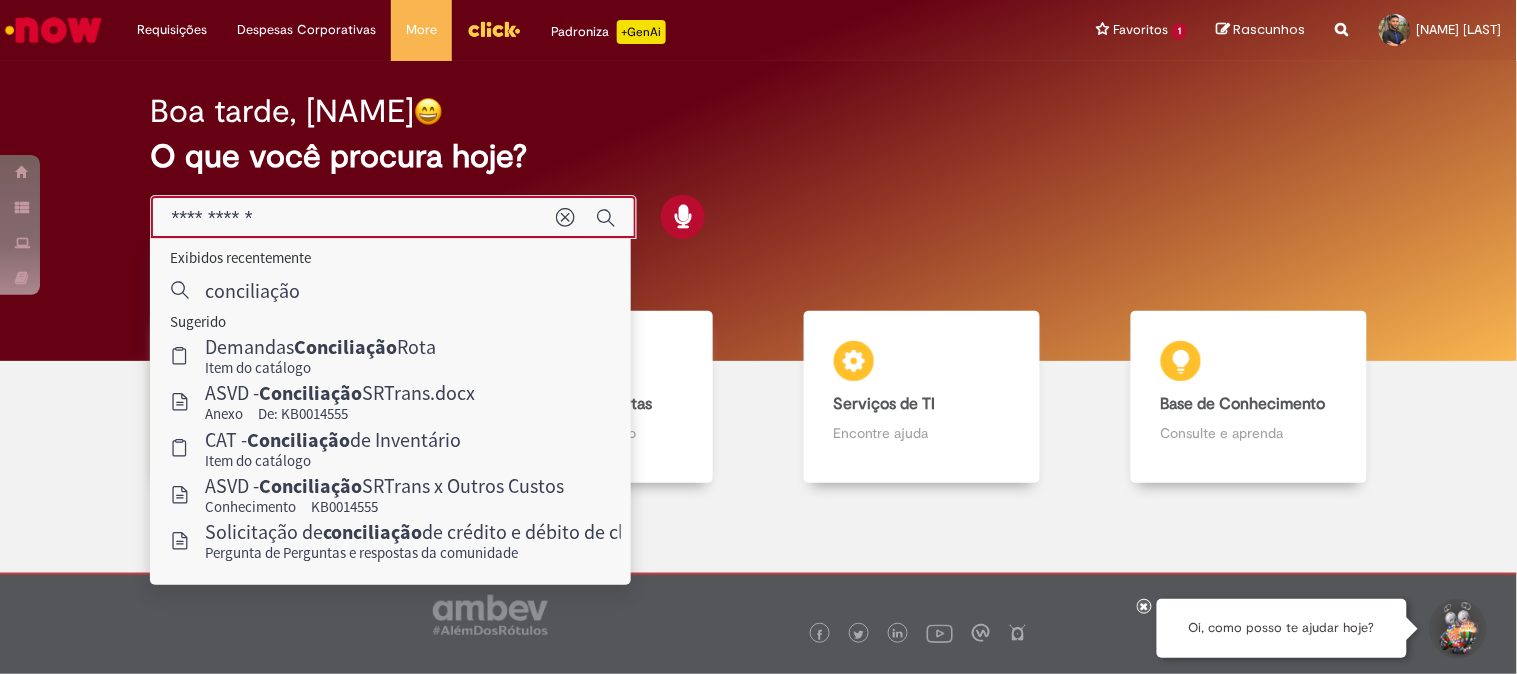 type on "**********" 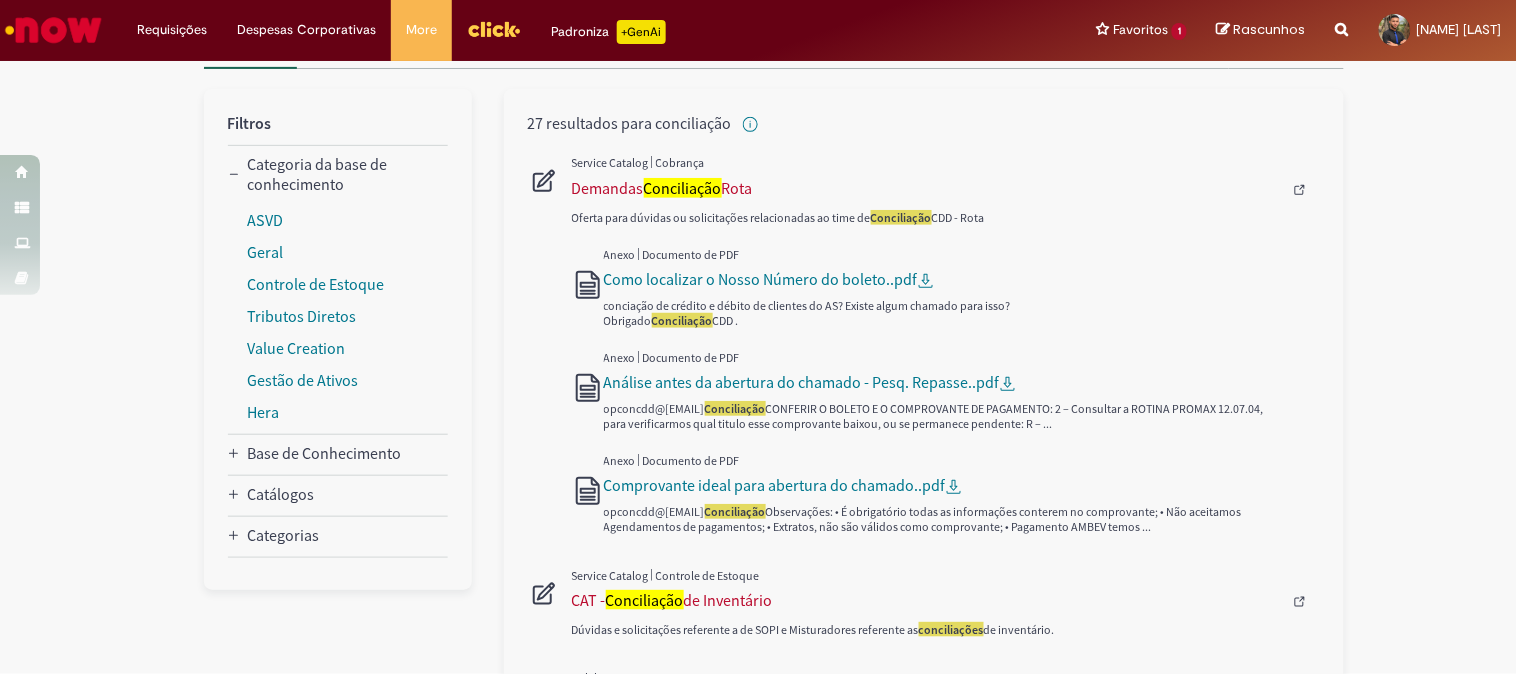 scroll, scrollTop: 777, scrollLeft: 0, axis: vertical 